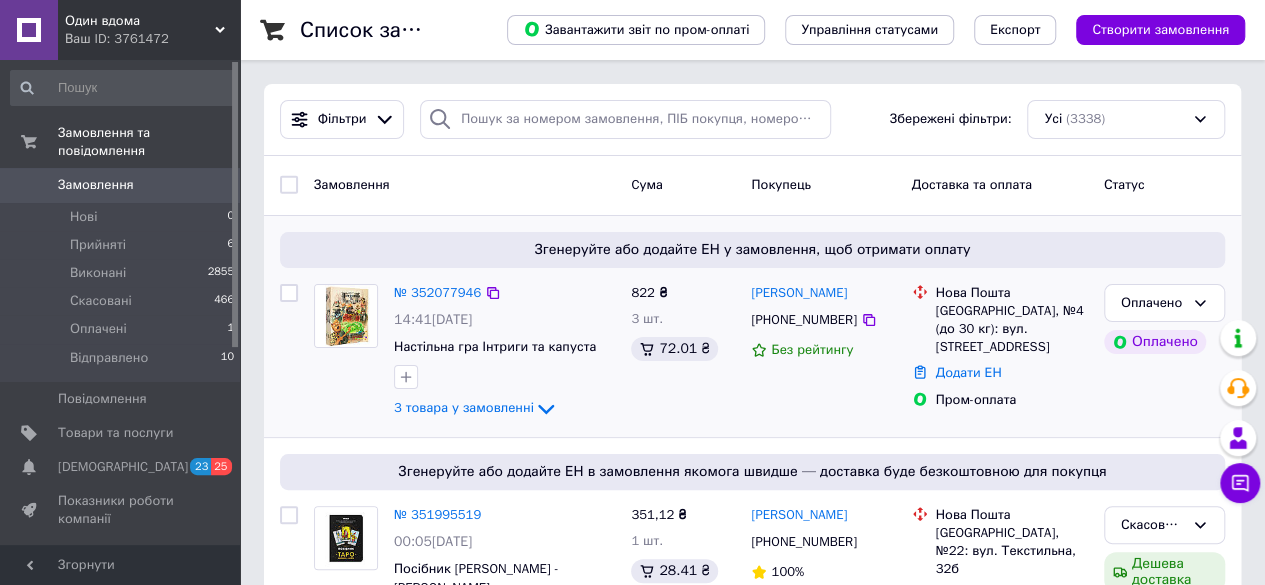 scroll, scrollTop: 100, scrollLeft: 0, axis: vertical 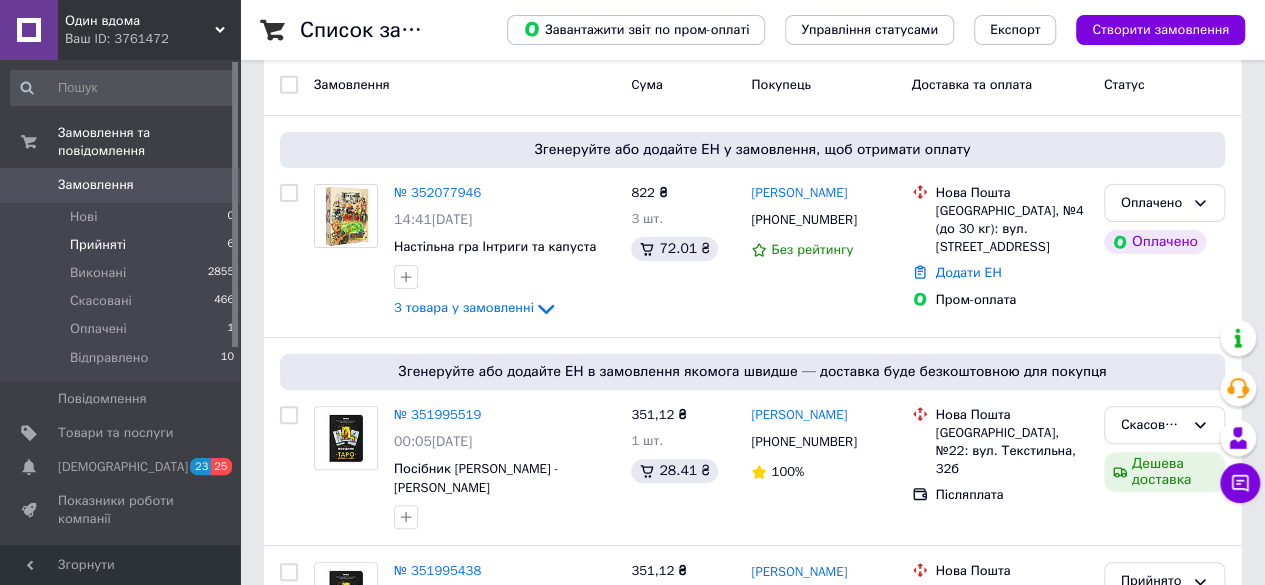 click on "Прийняті 6" at bounding box center [123, 245] 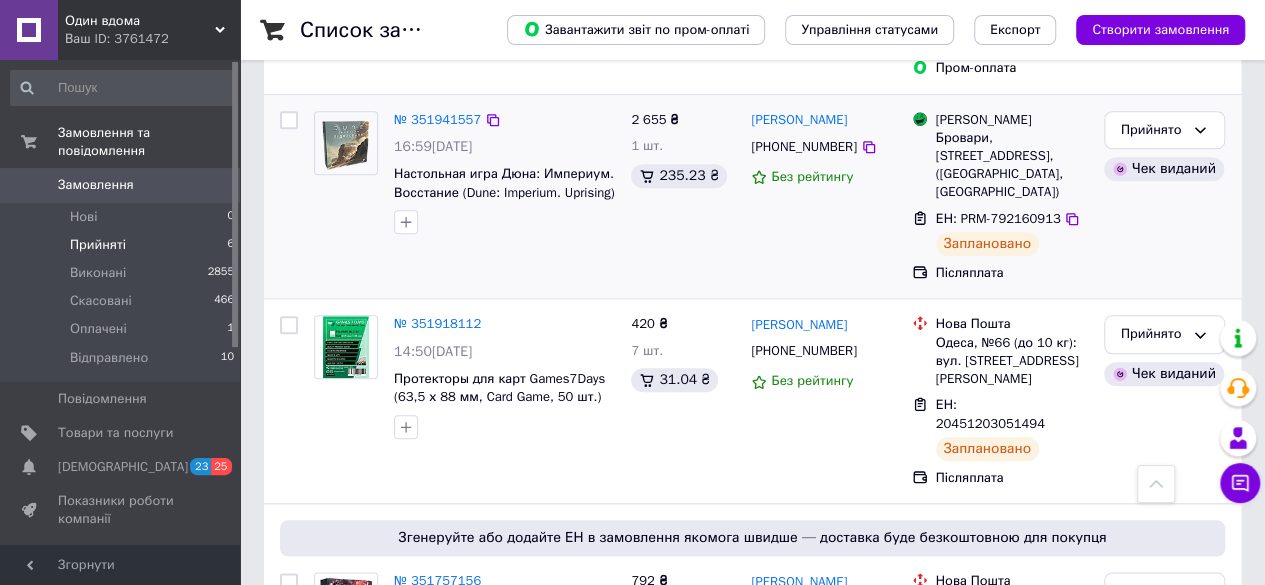 scroll, scrollTop: 928, scrollLeft: 0, axis: vertical 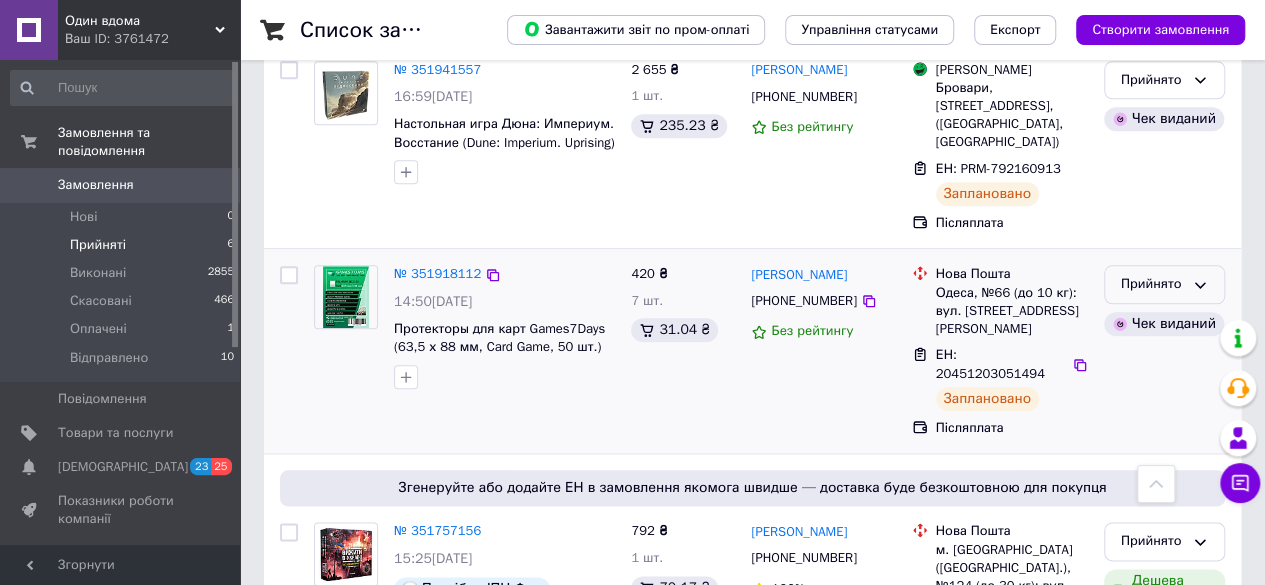 click on "Прийнято" at bounding box center (1164, 284) 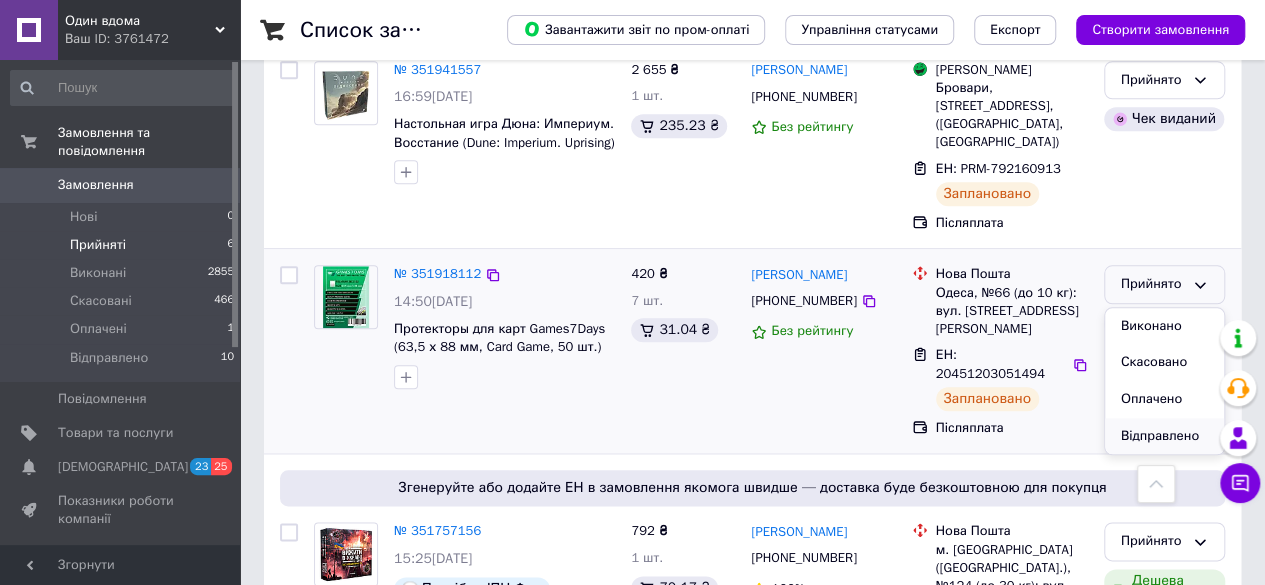 click on "Відправлено" at bounding box center (1164, 436) 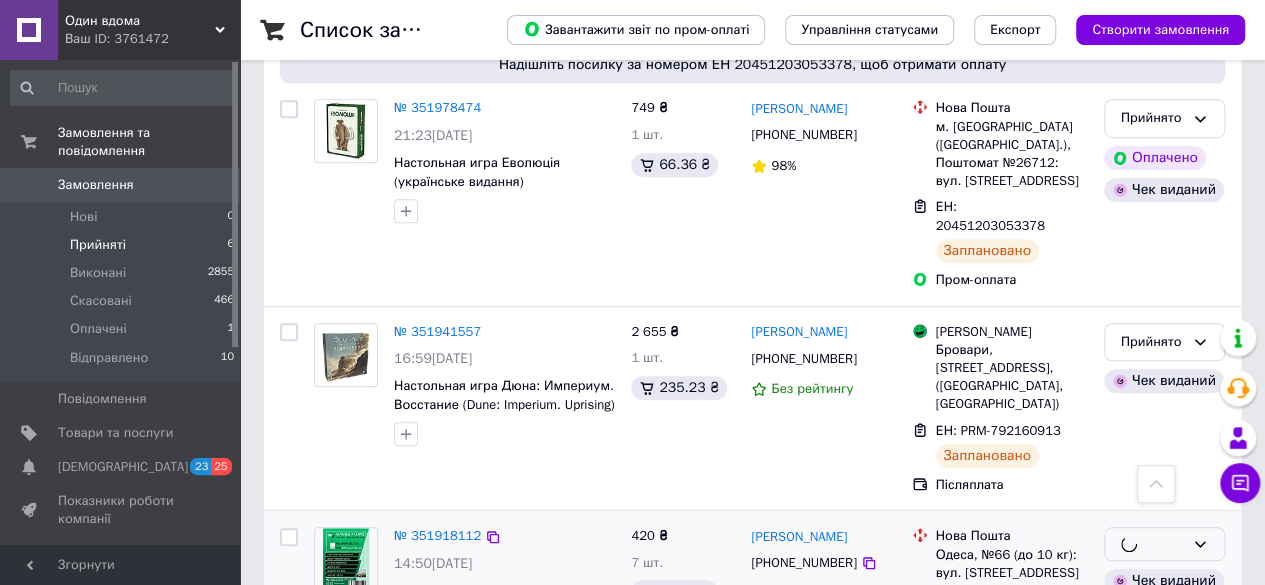 scroll, scrollTop: 628, scrollLeft: 0, axis: vertical 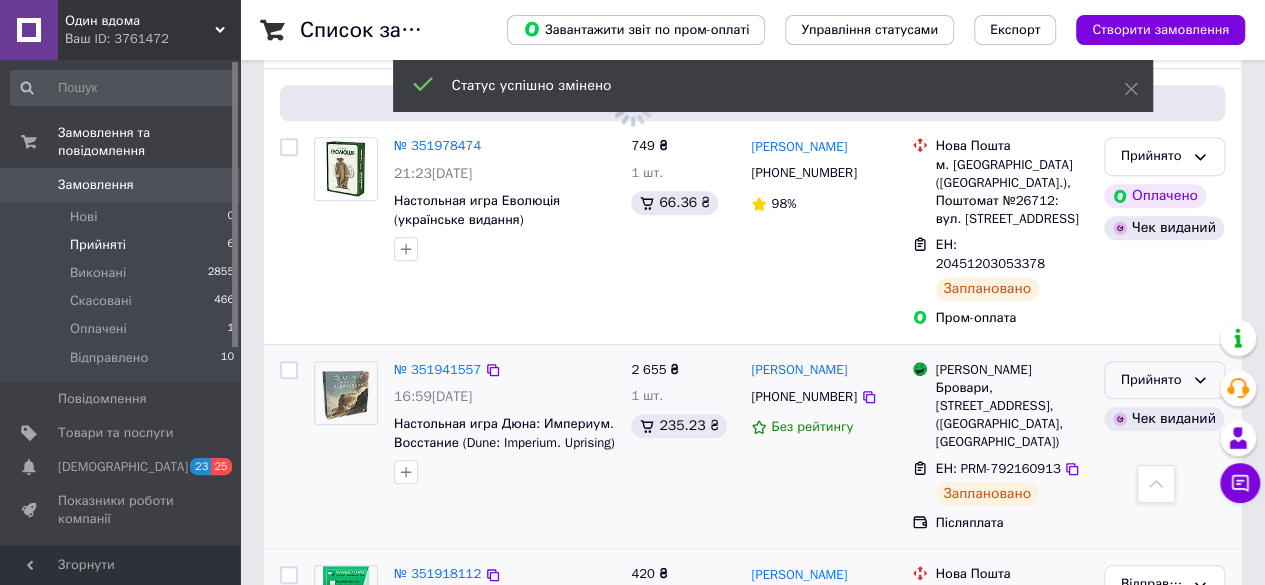 click on "Прийнято" at bounding box center (1152, 380) 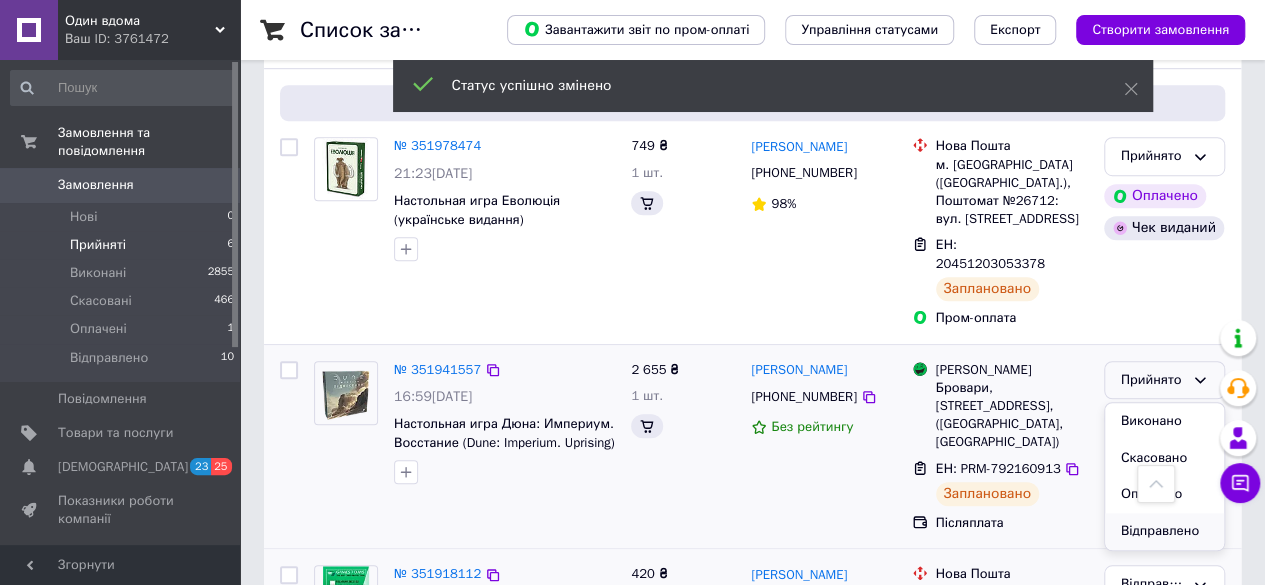 click on "Відправлено" at bounding box center [1164, 531] 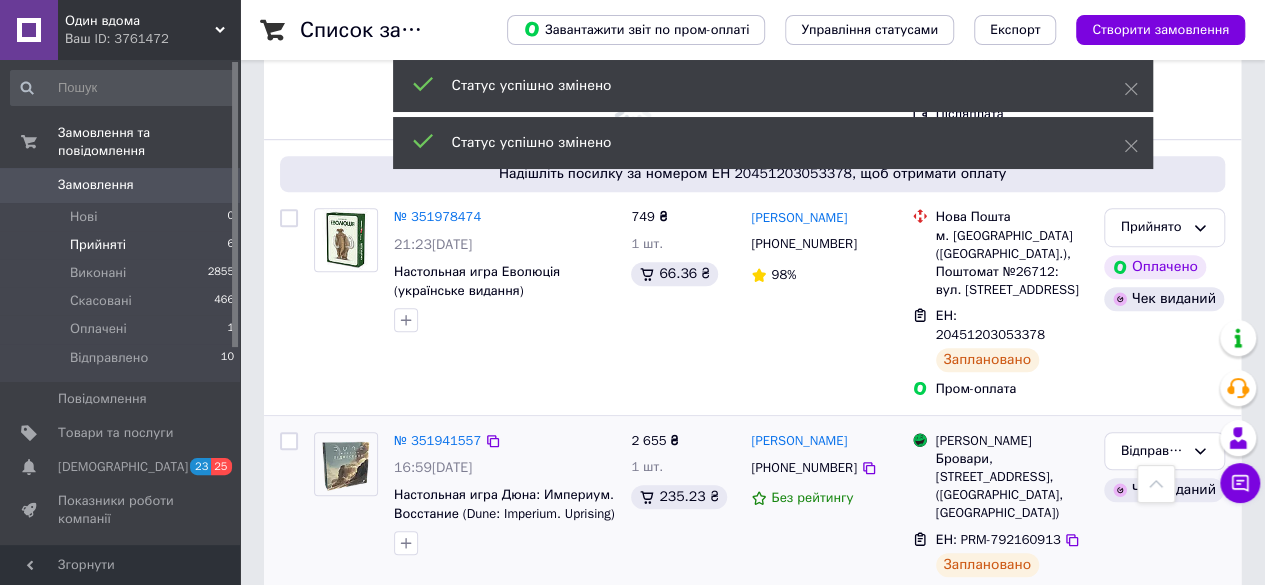 scroll, scrollTop: 428, scrollLeft: 0, axis: vertical 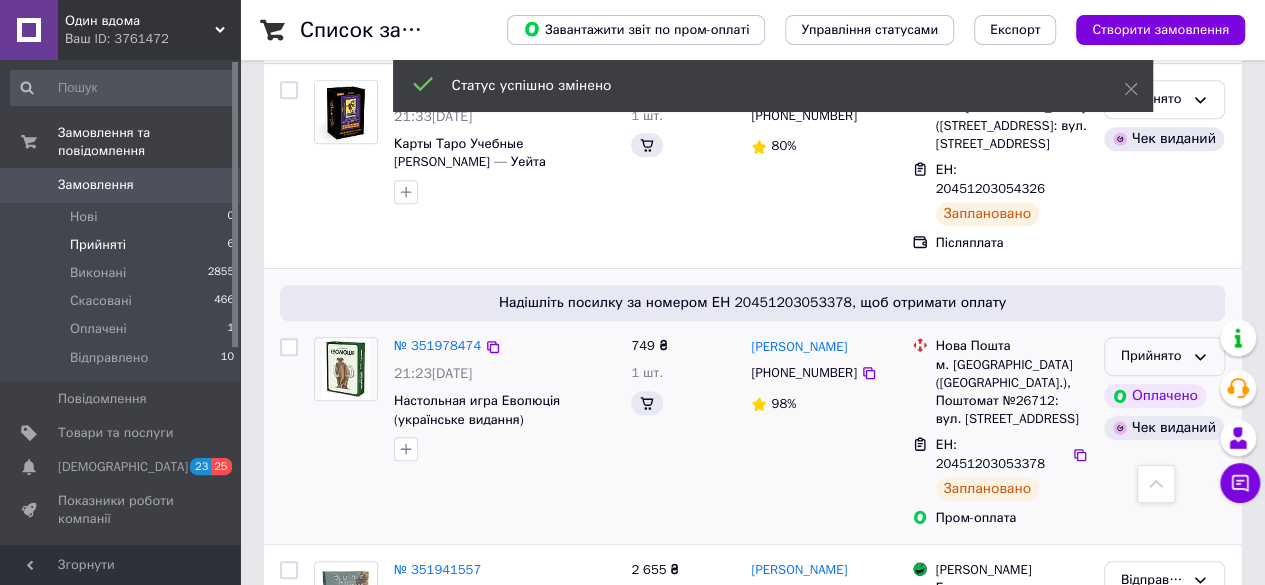 click on "Прийнято" at bounding box center (1152, 356) 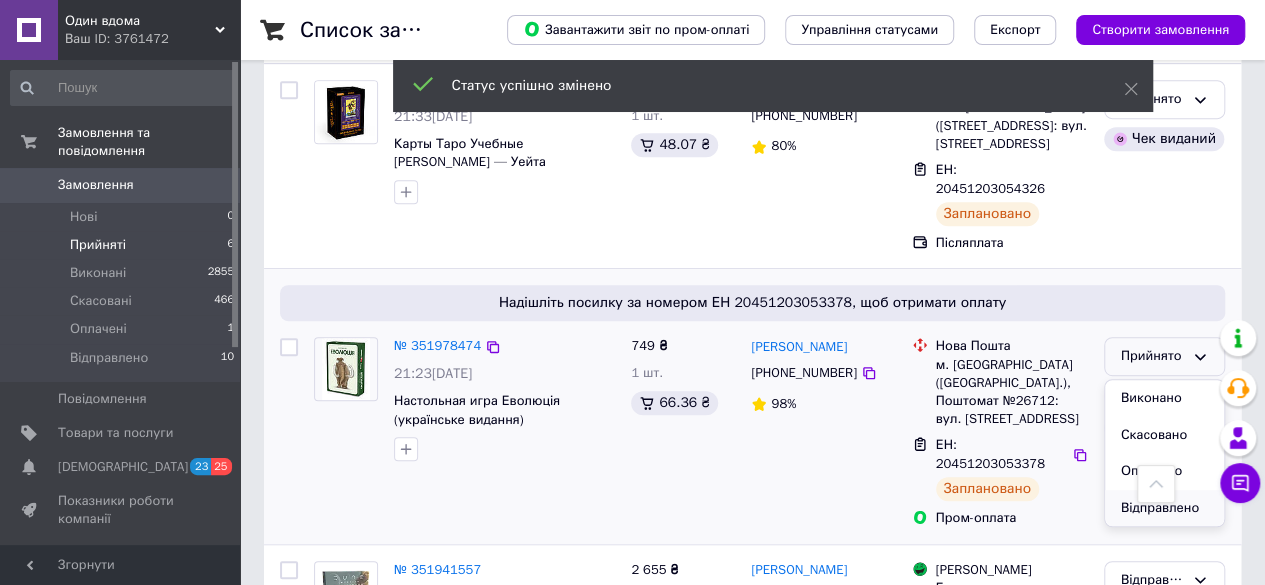 click on "Відправлено" at bounding box center (1164, 508) 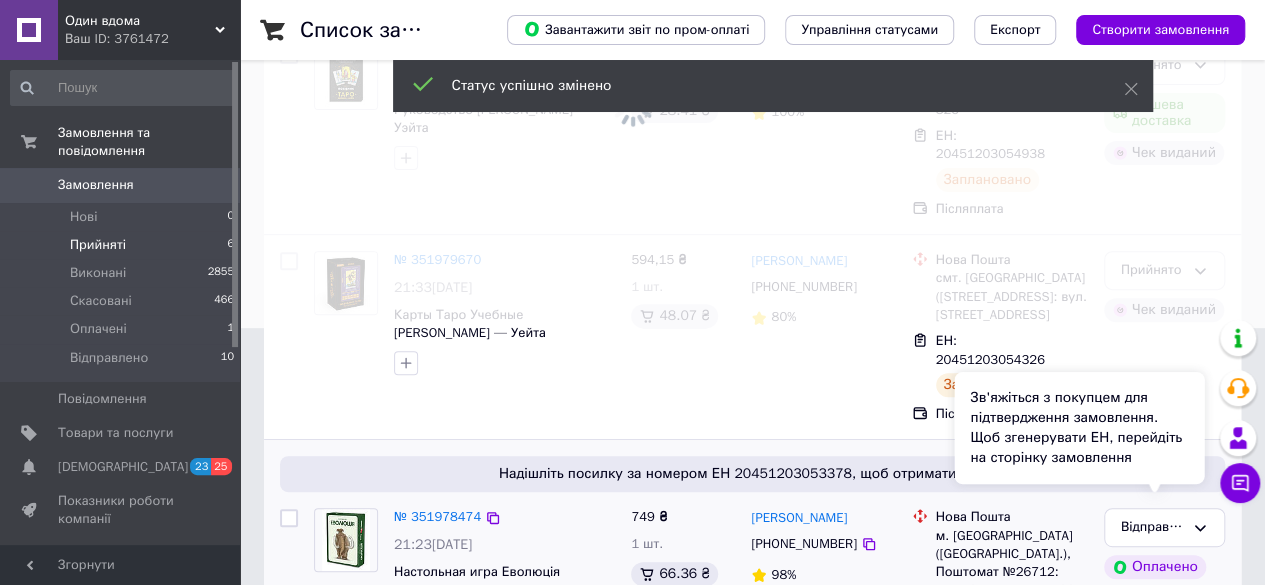 scroll, scrollTop: 228, scrollLeft: 0, axis: vertical 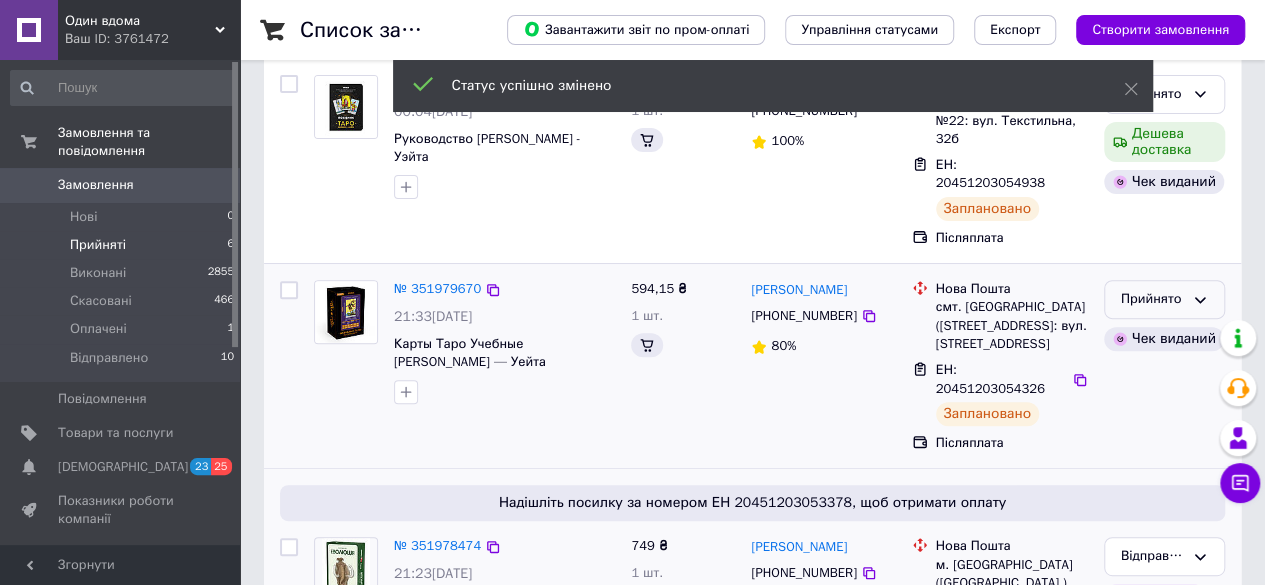 click on "Прийнято" at bounding box center [1152, 299] 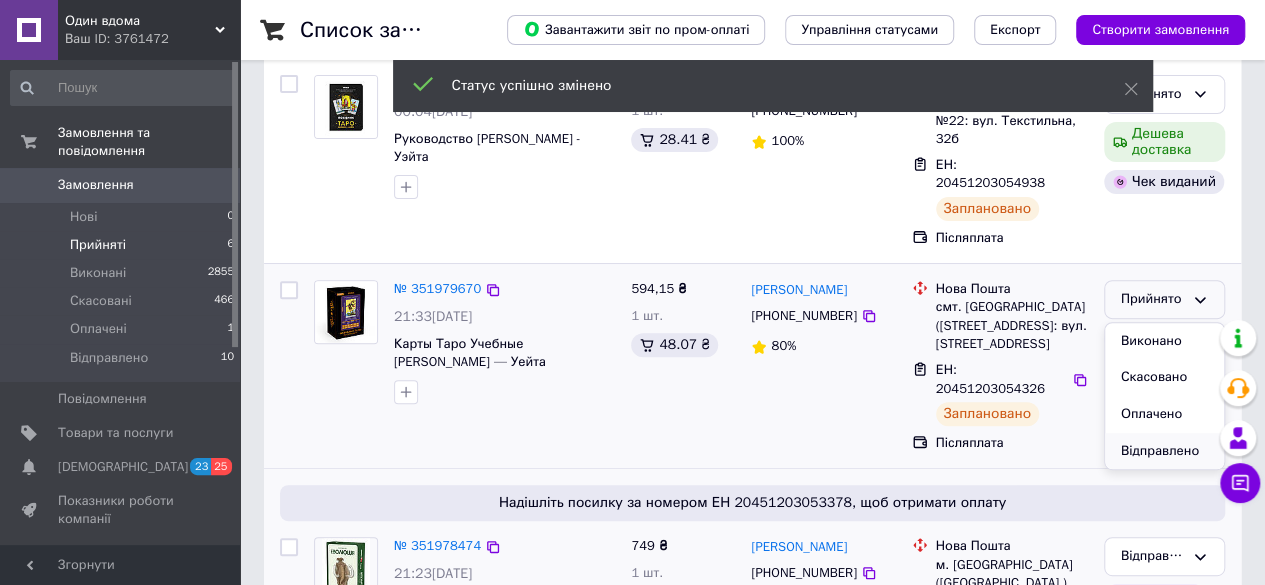 click on "Відправлено" at bounding box center [1164, 451] 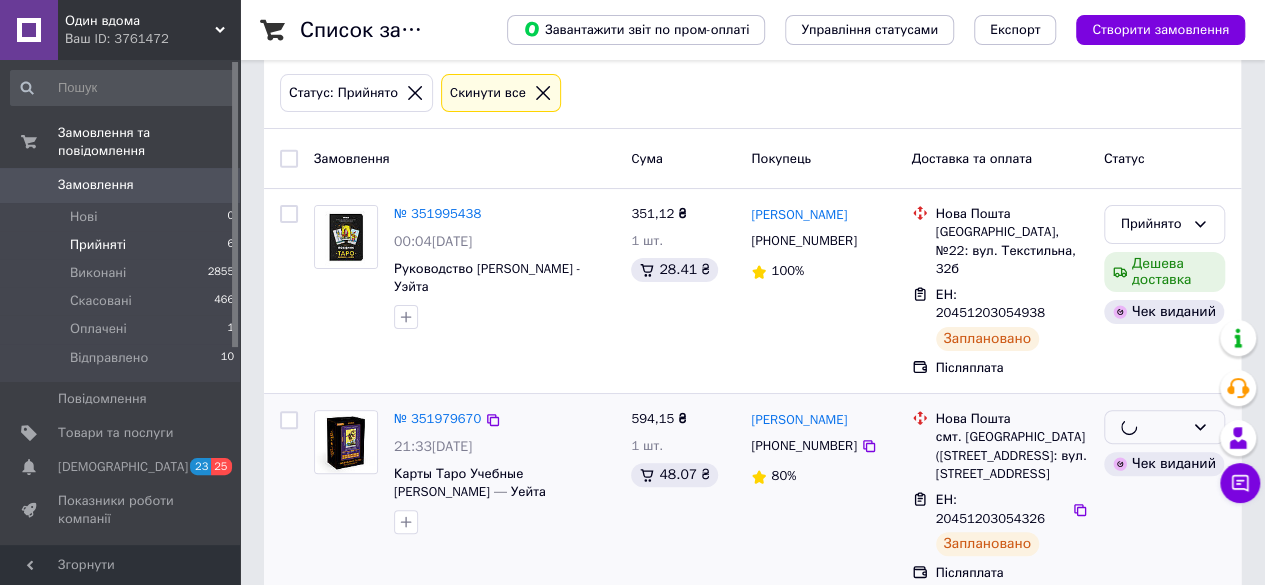 scroll, scrollTop: 28, scrollLeft: 0, axis: vertical 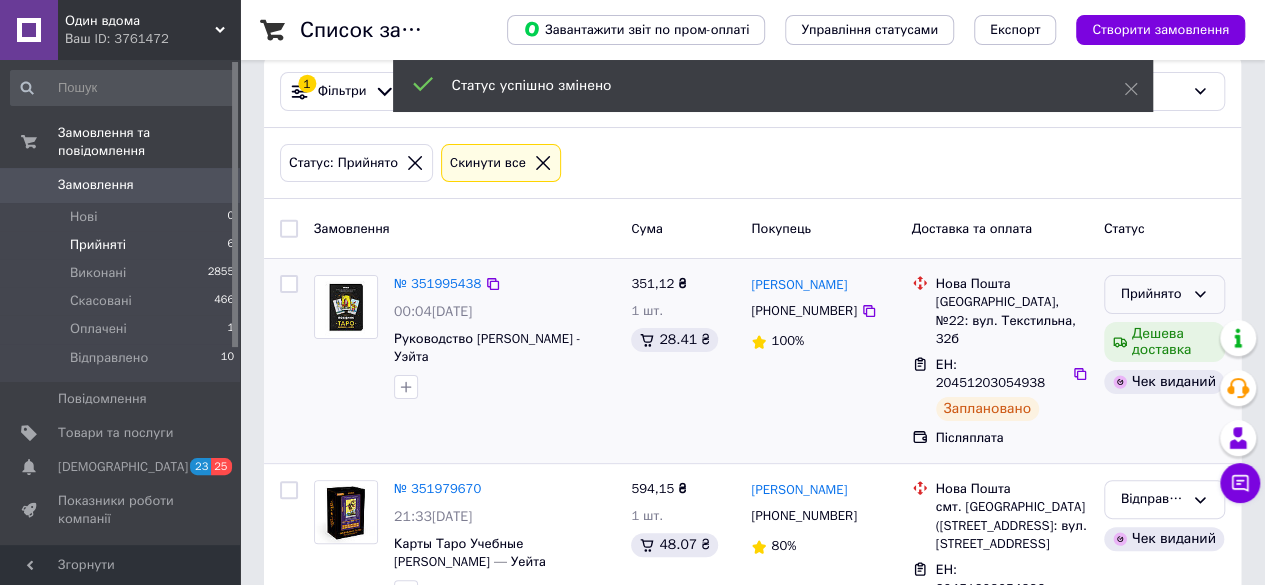 click on "Прийнято" at bounding box center (1152, 294) 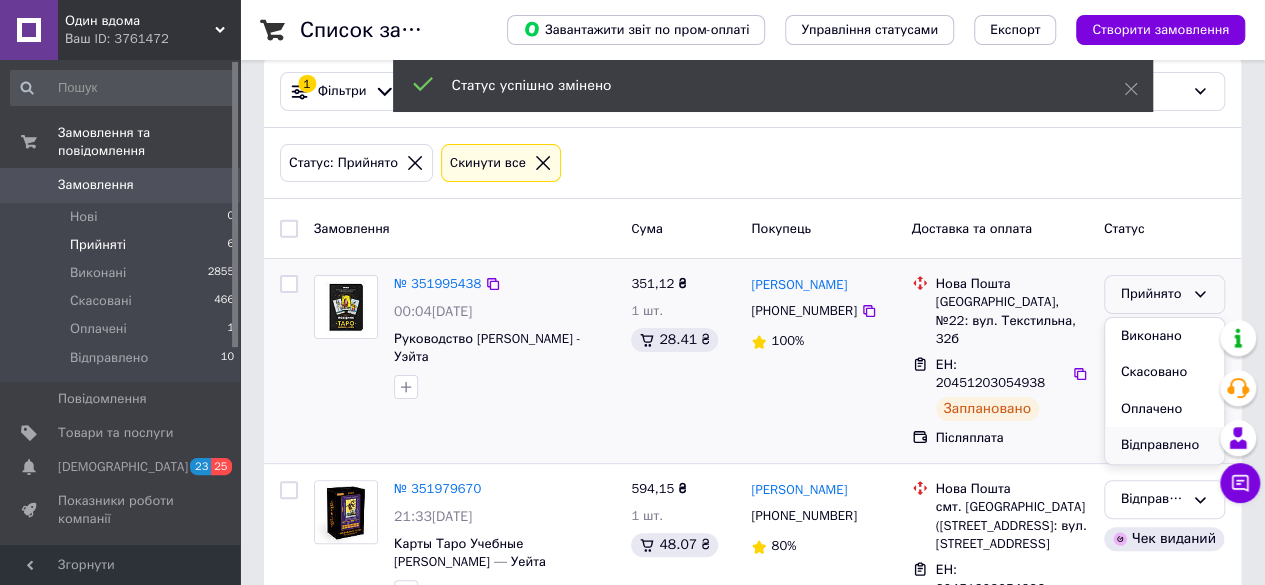 click on "Відправлено" at bounding box center (1164, 445) 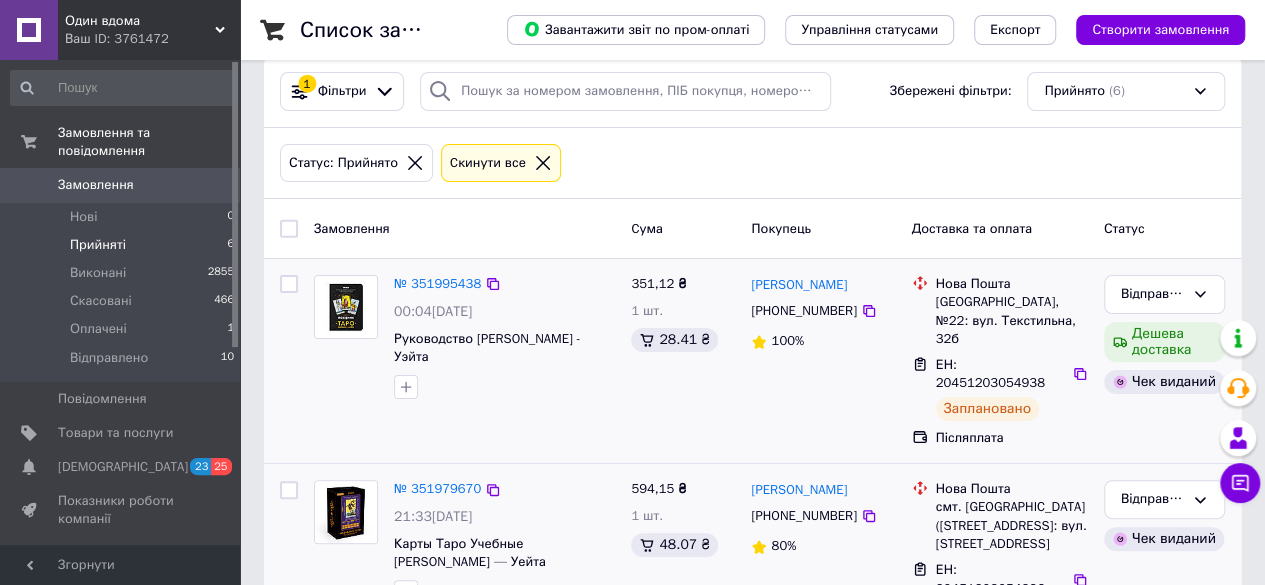 scroll, scrollTop: 0, scrollLeft: 0, axis: both 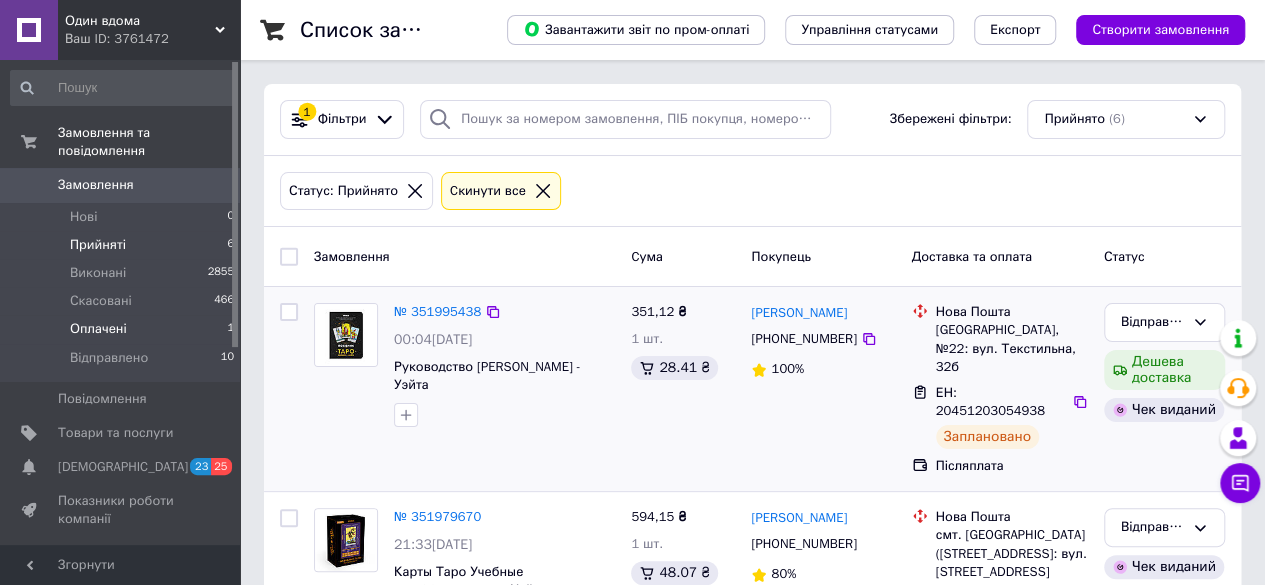 click on "Оплачені 1" at bounding box center [123, 329] 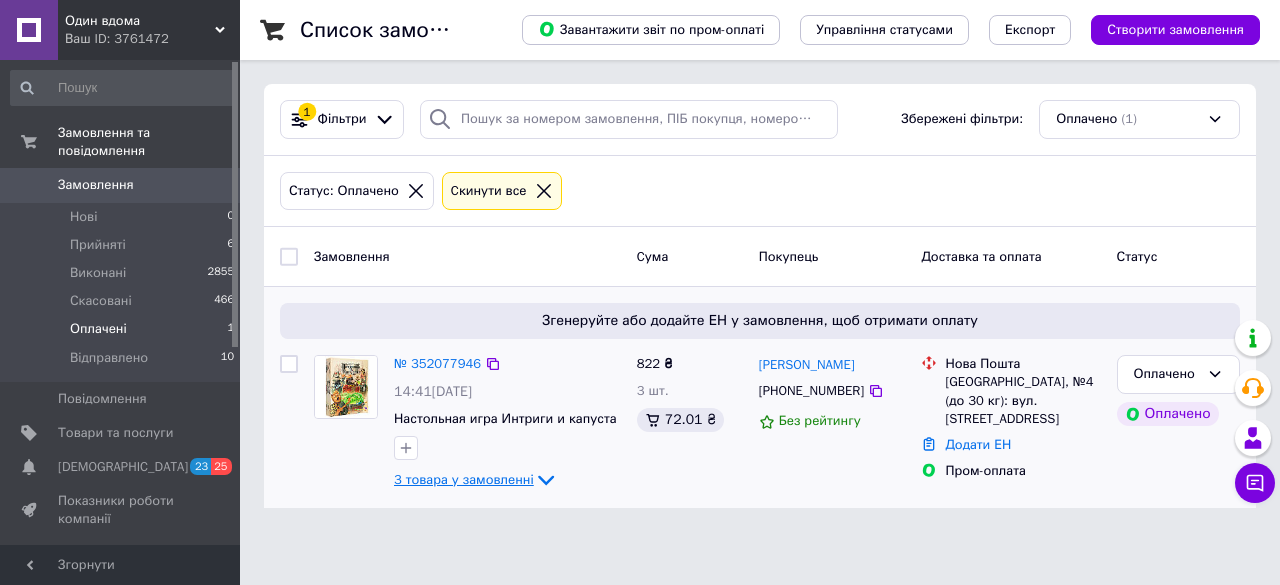 click on "3 товара у замовленні" at bounding box center (464, 479) 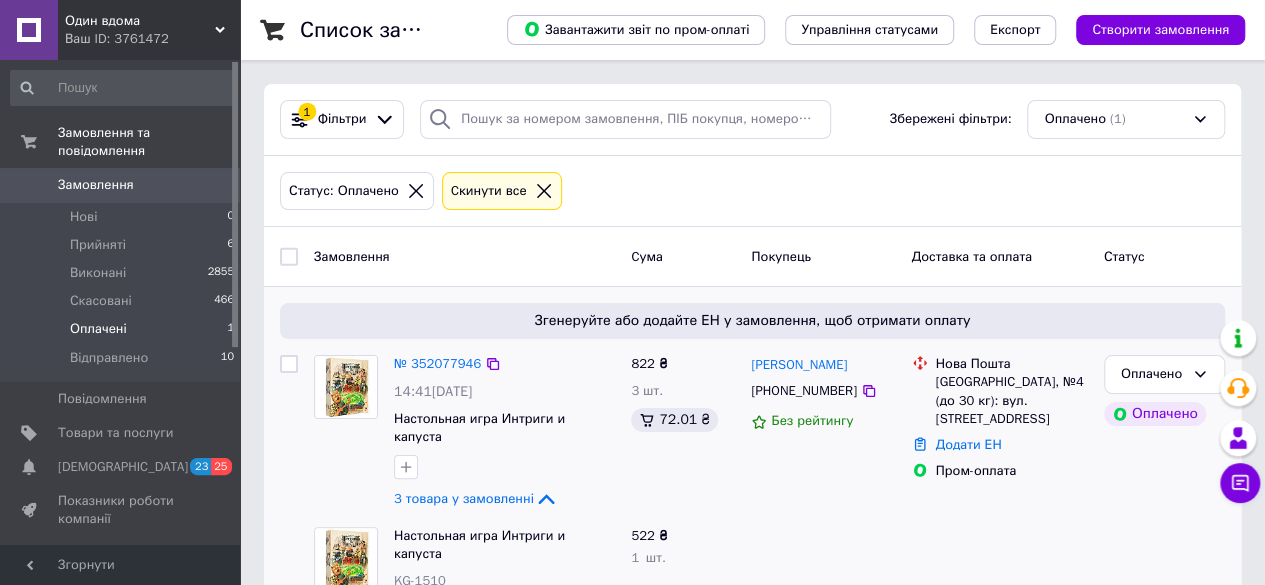scroll, scrollTop: 186, scrollLeft: 0, axis: vertical 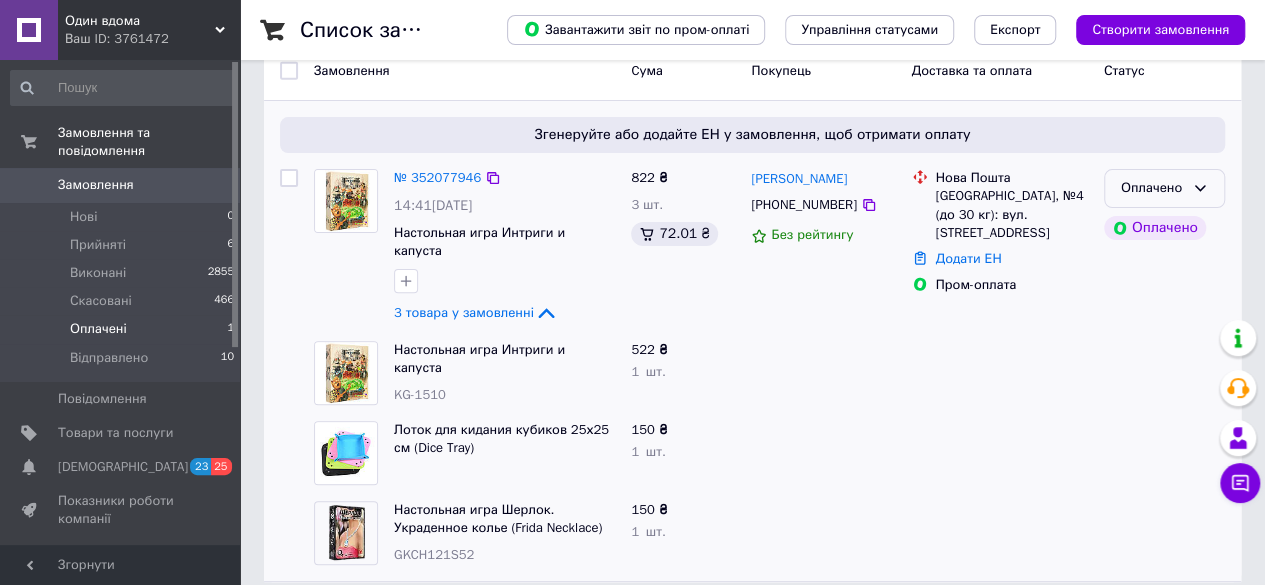 click on "Оплачено" at bounding box center [1164, 188] 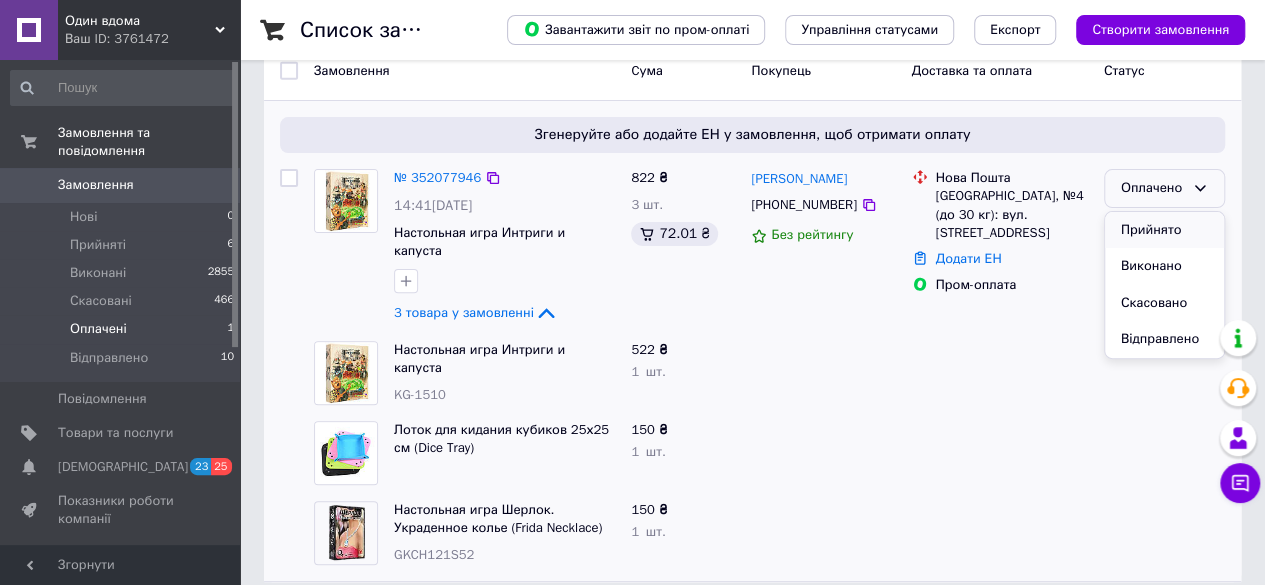 click on "Прийнято" at bounding box center (1164, 230) 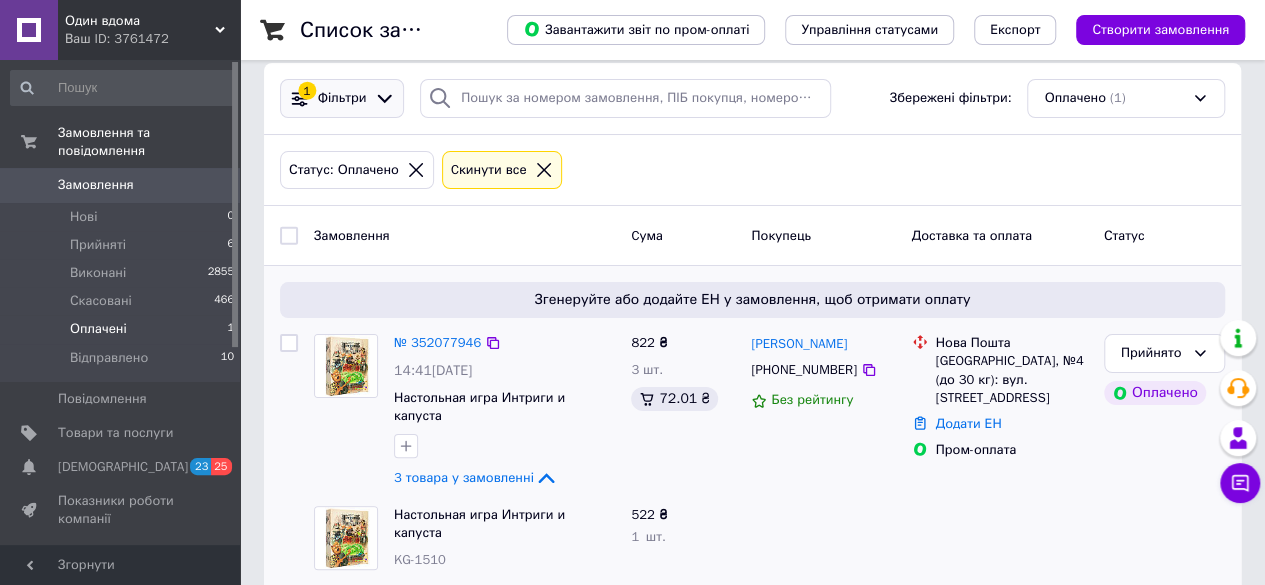 scroll, scrollTop: 0, scrollLeft: 0, axis: both 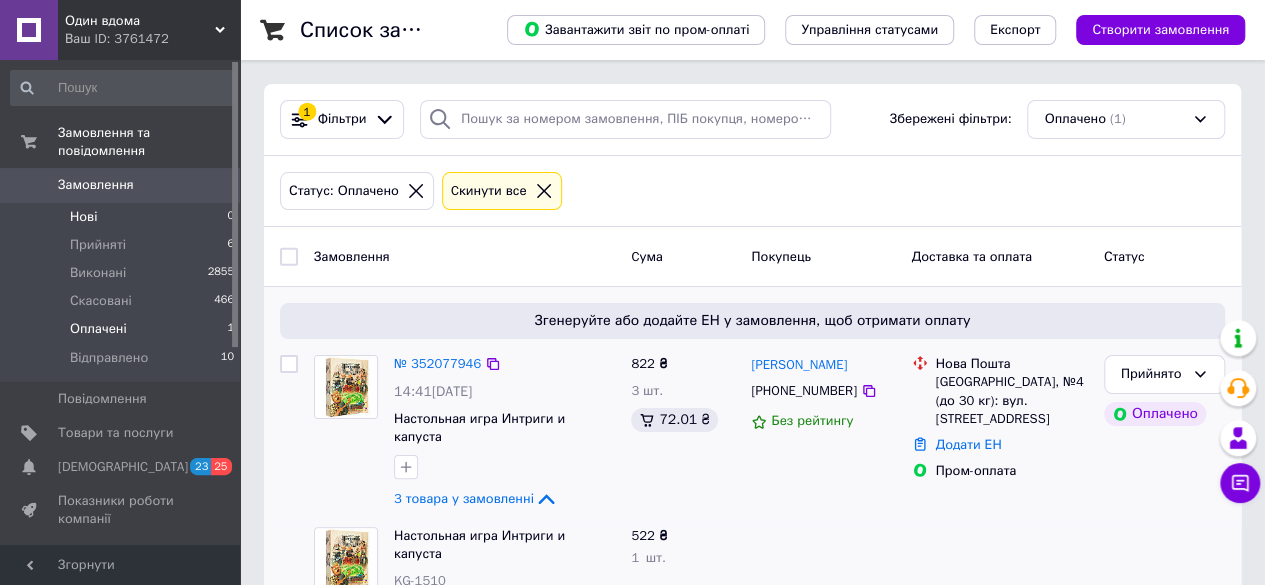 click on "Нові 0" at bounding box center [123, 217] 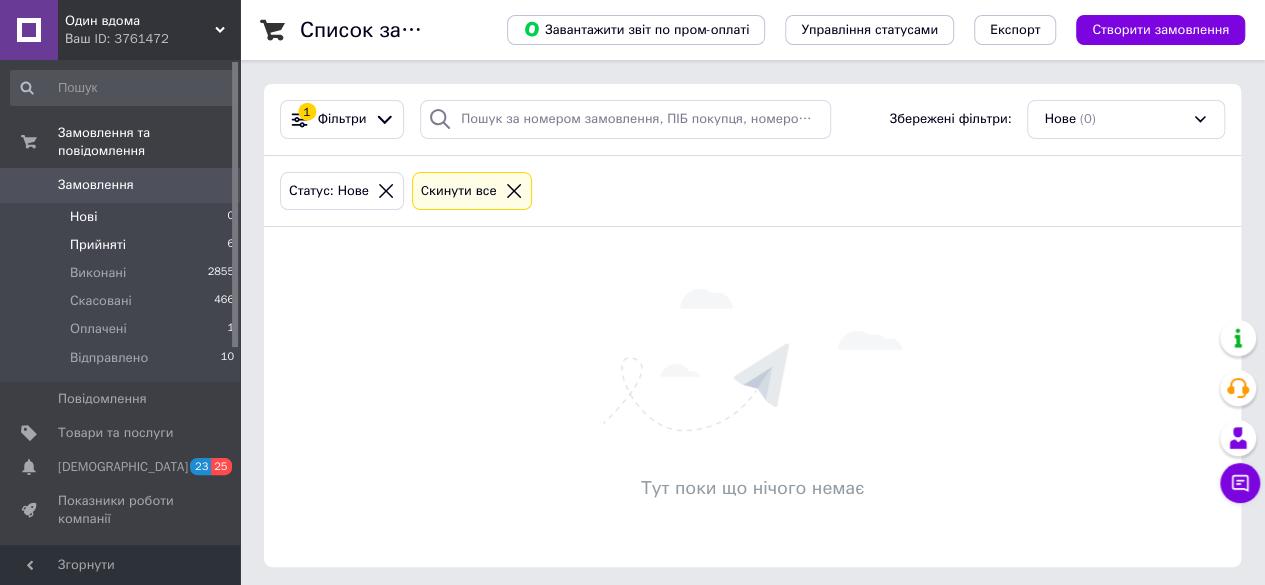 click on "Прийняті 6" at bounding box center [123, 245] 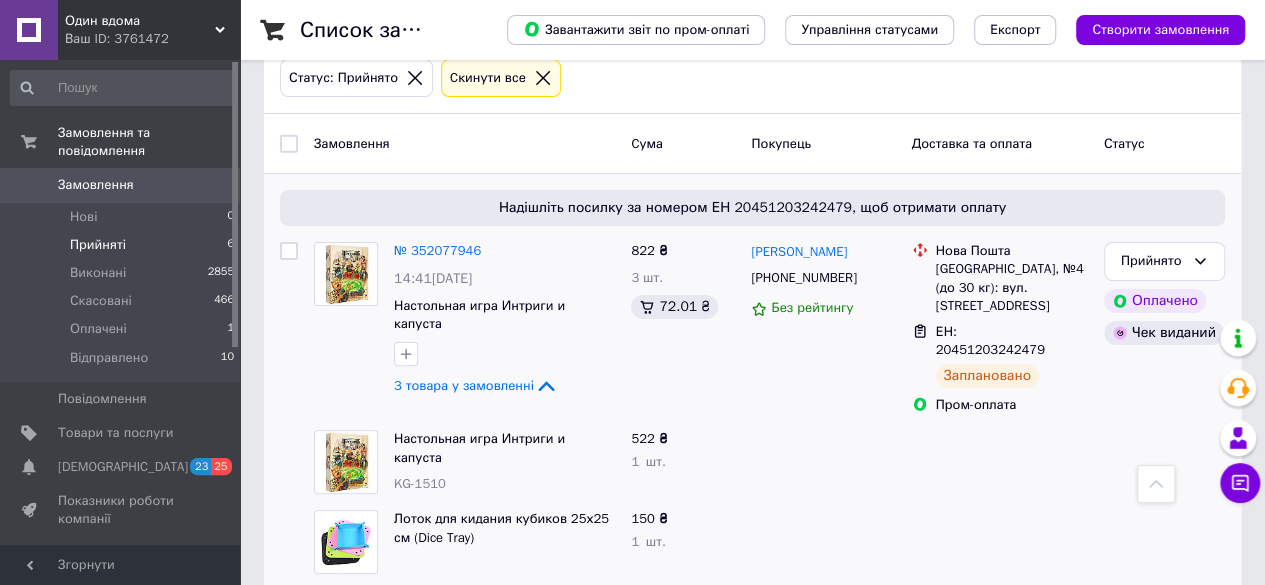 scroll, scrollTop: 0, scrollLeft: 0, axis: both 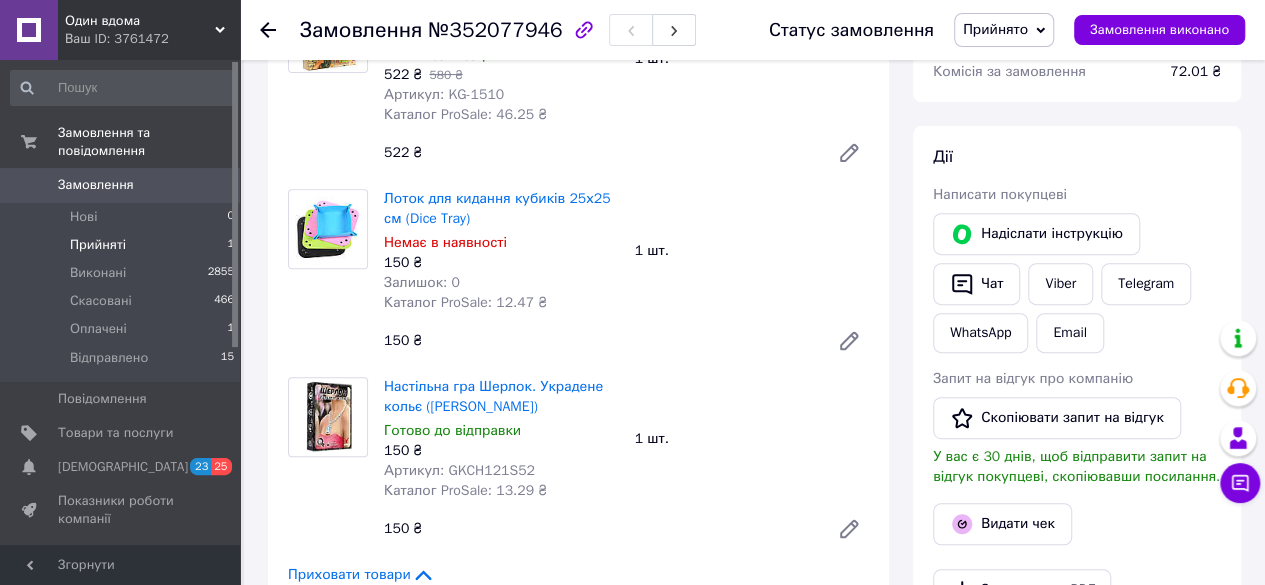 click on "Прийняті 1" at bounding box center [123, 245] 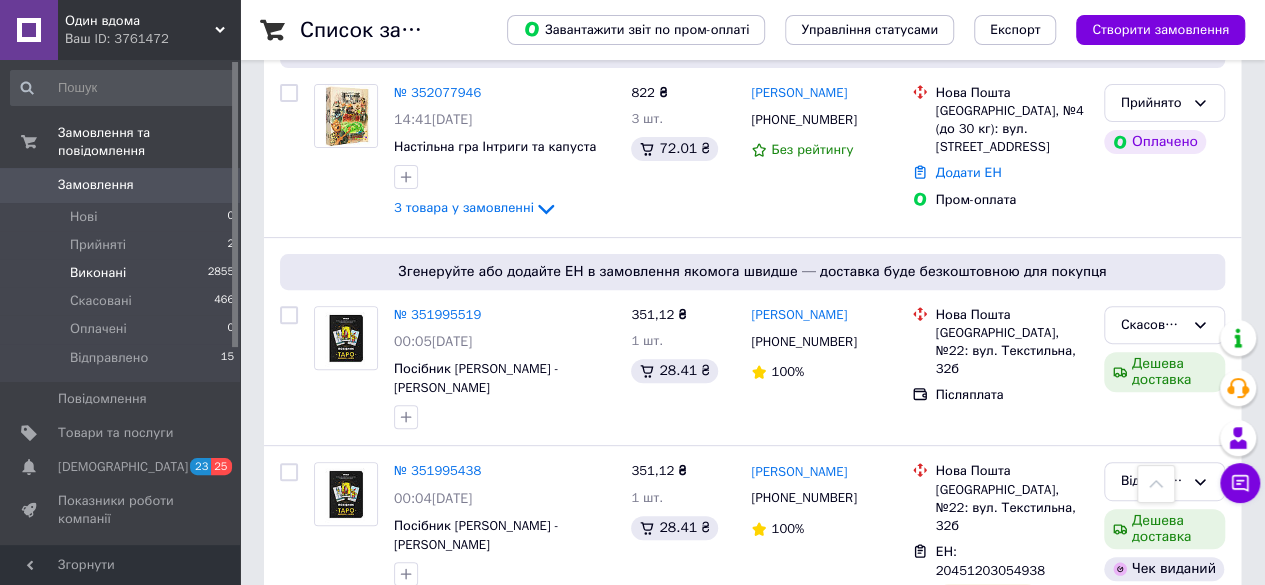 scroll, scrollTop: 100, scrollLeft: 0, axis: vertical 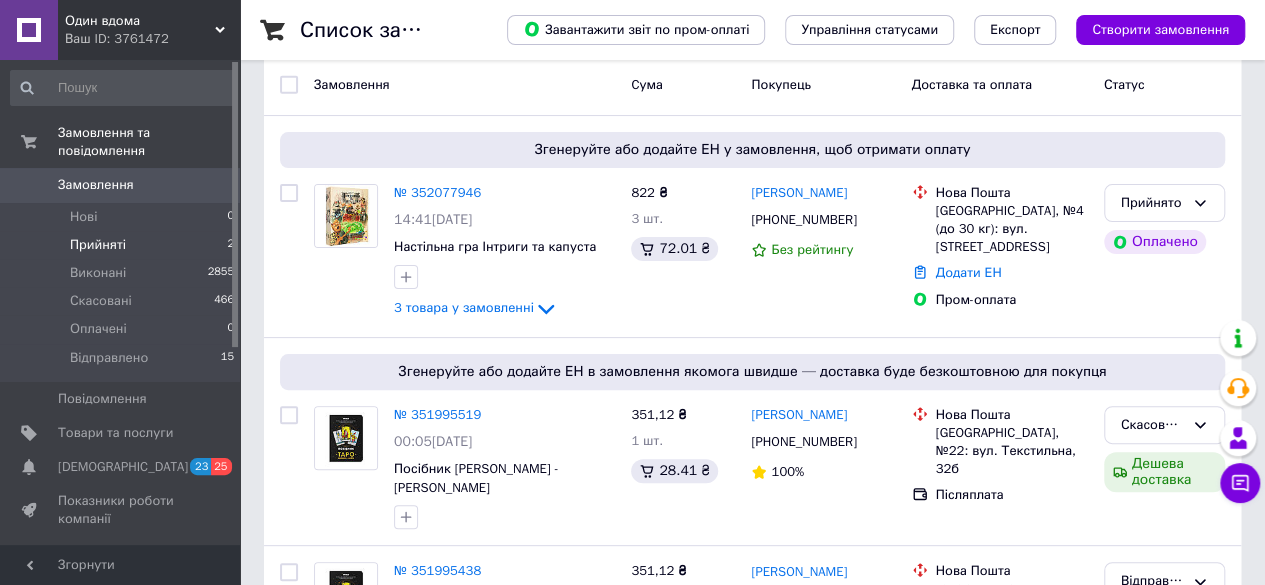 click on "Прийняті 2" at bounding box center [123, 245] 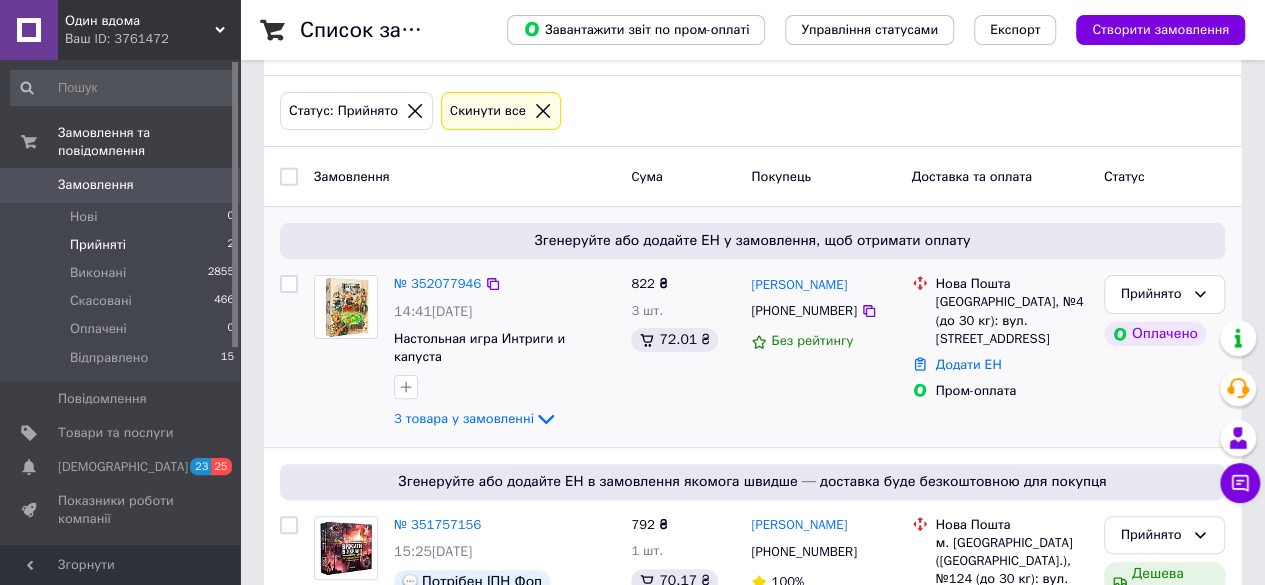 scroll, scrollTop: 186, scrollLeft: 0, axis: vertical 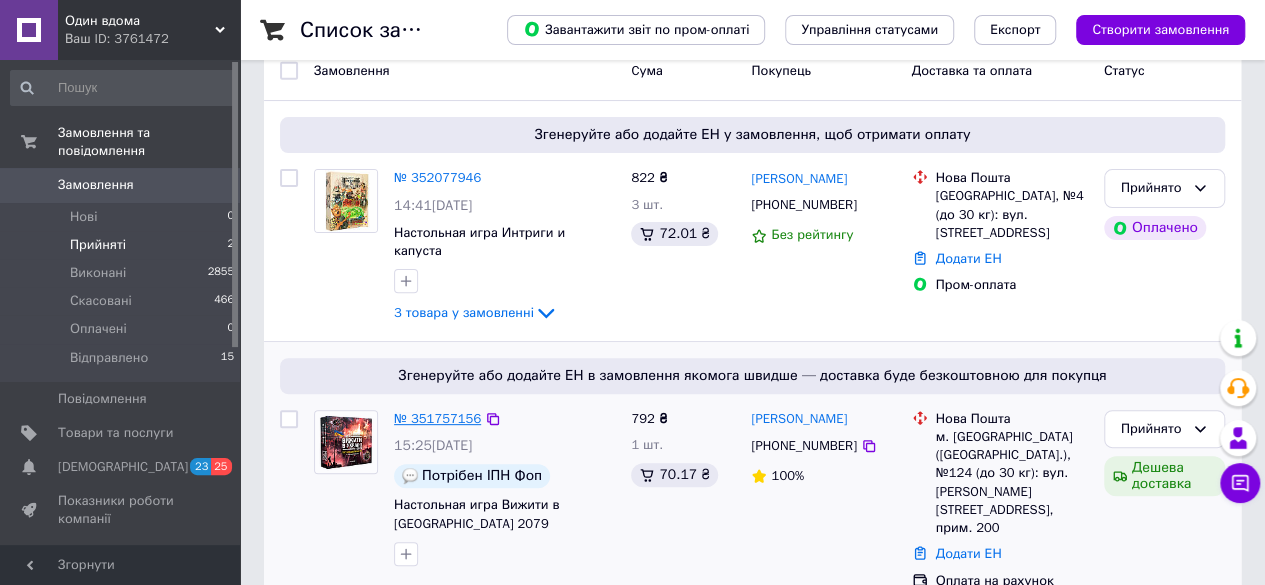 click on "№ 351757156" at bounding box center (437, 418) 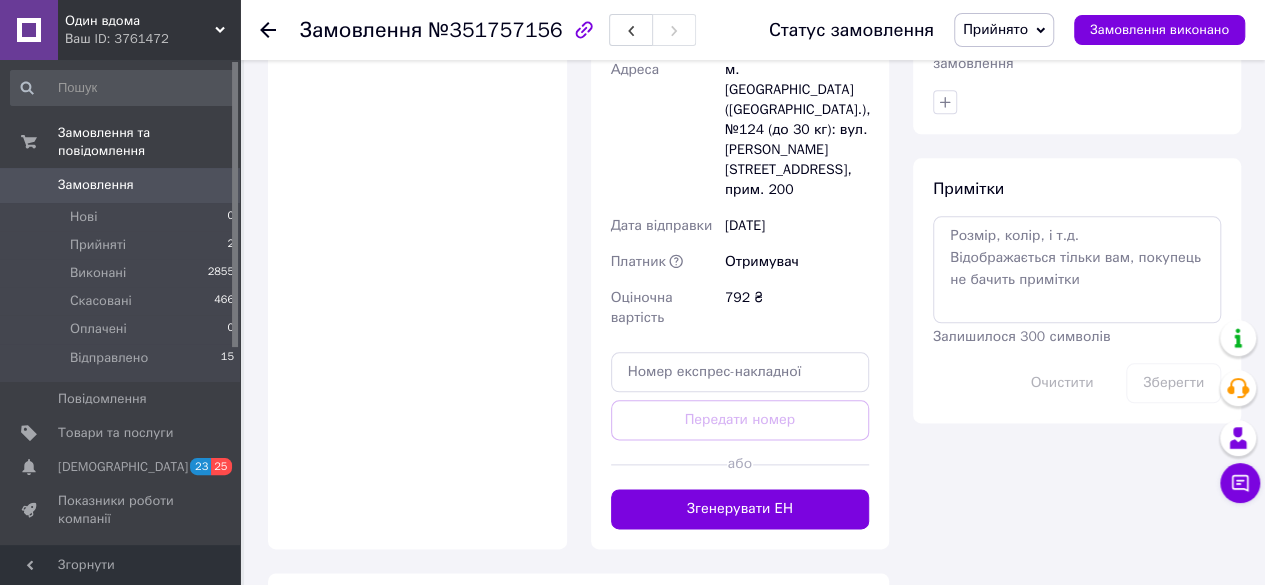 scroll, scrollTop: 1016, scrollLeft: 0, axis: vertical 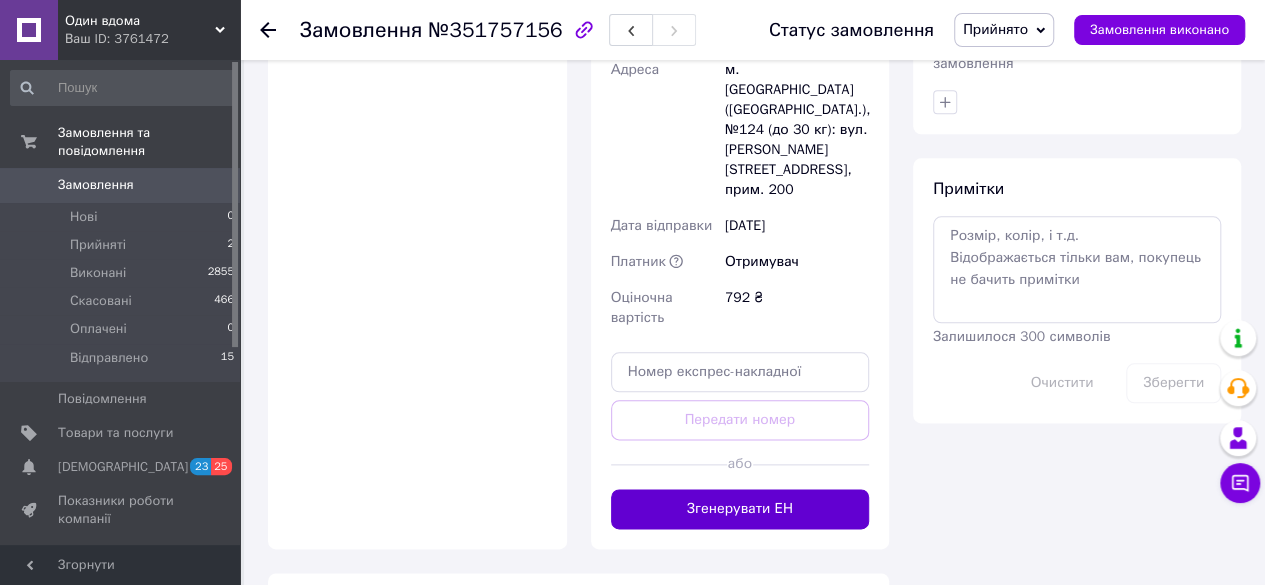 click on "Згенерувати ЕН" at bounding box center (740, 509) 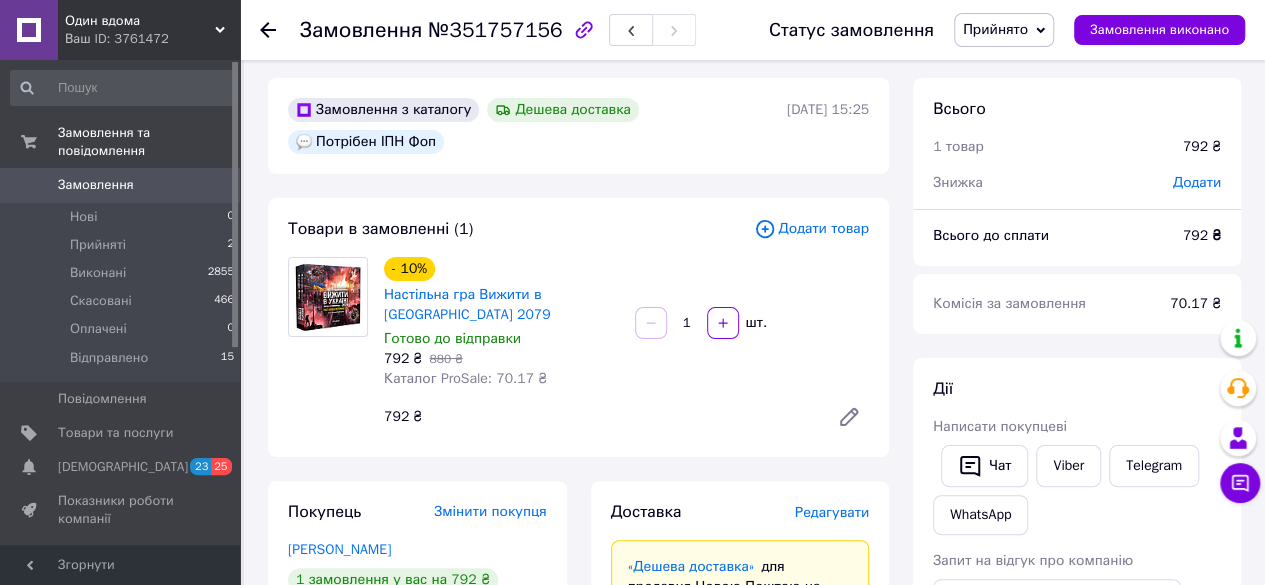 scroll, scrollTop: 0, scrollLeft: 0, axis: both 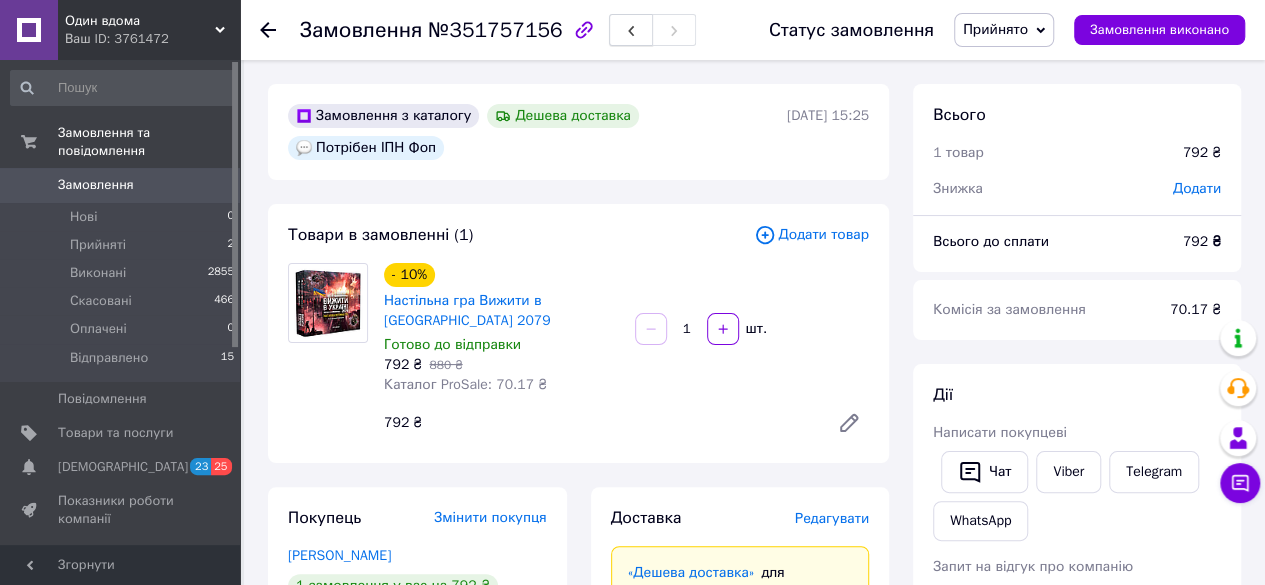 click at bounding box center [631, 30] 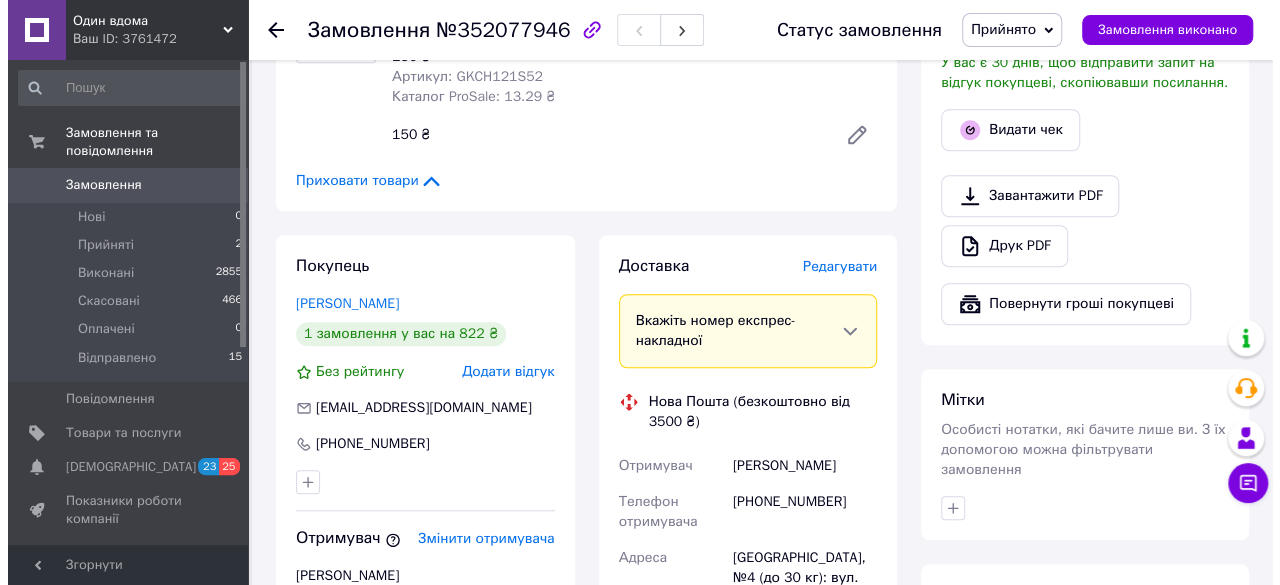 scroll, scrollTop: 700, scrollLeft: 0, axis: vertical 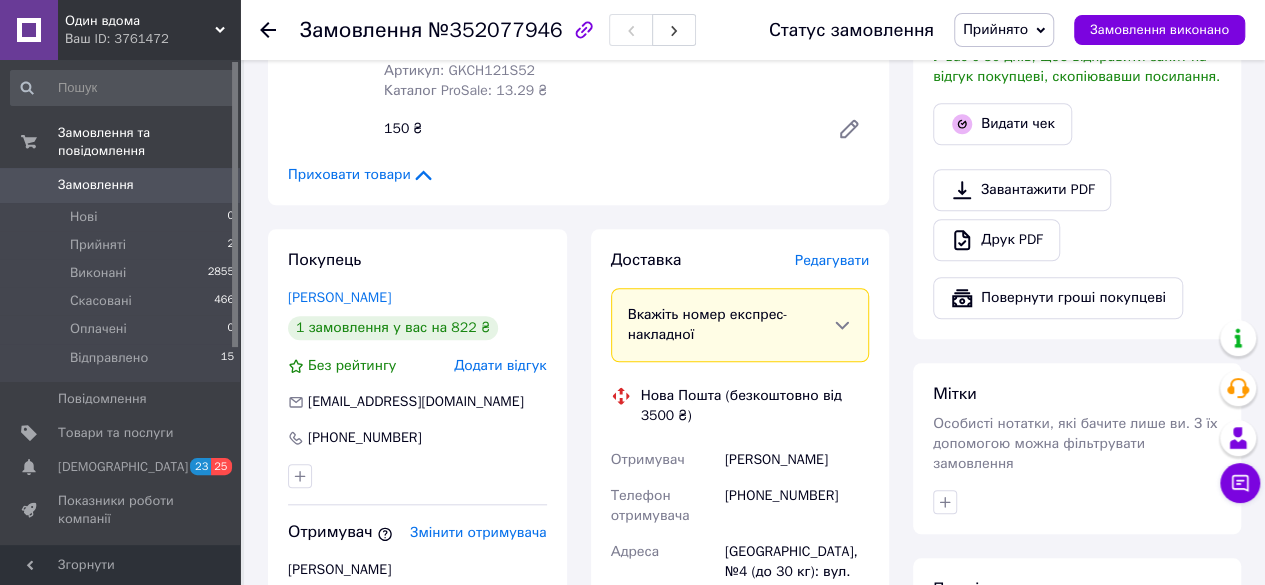 click on "Редагувати" at bounding box center [832, 260] 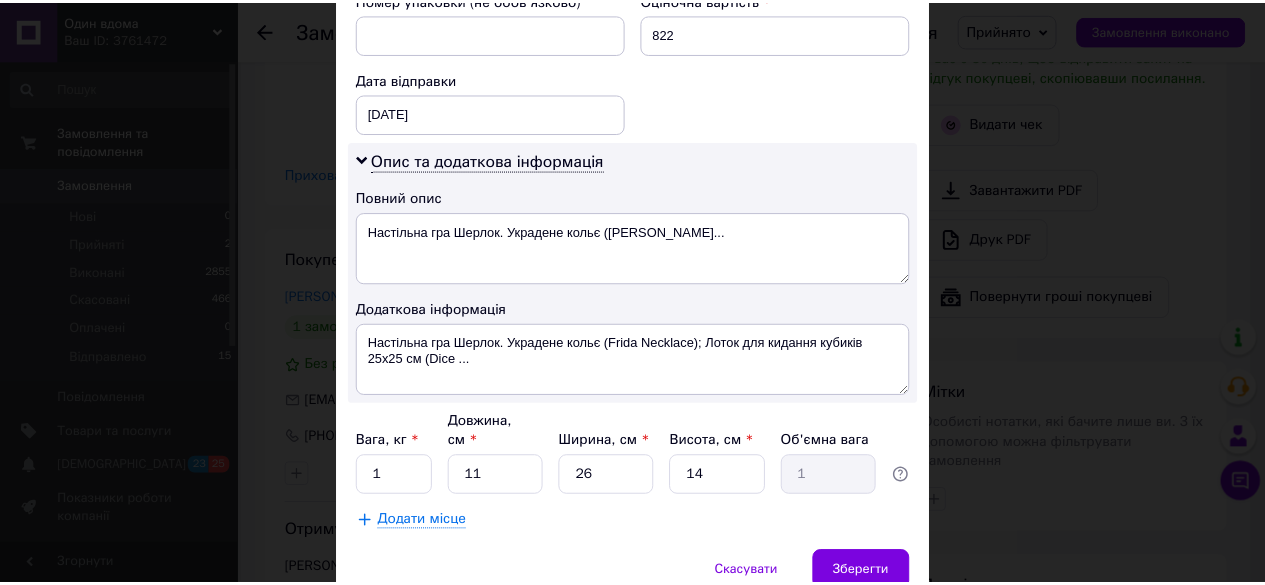 scroll, scrollTop: 956, scrollLeft: 0, axis: vertical 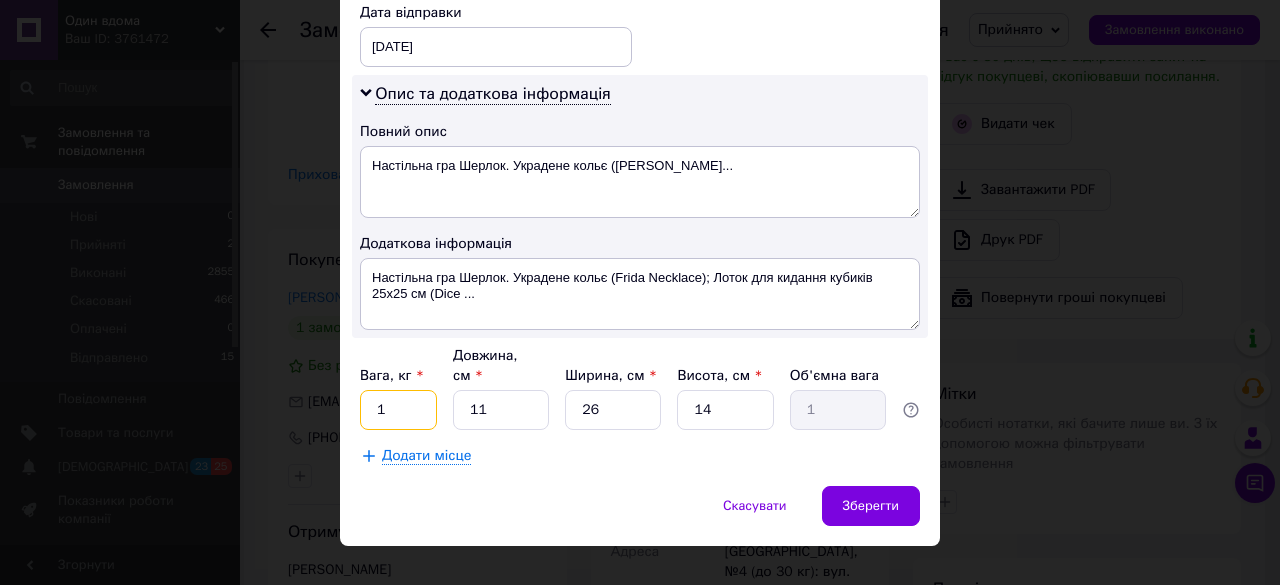 drag, startPoint x: 381, startPoint y: 372, endPoint x: 370, endPoint y: 379, distance: 13.038404 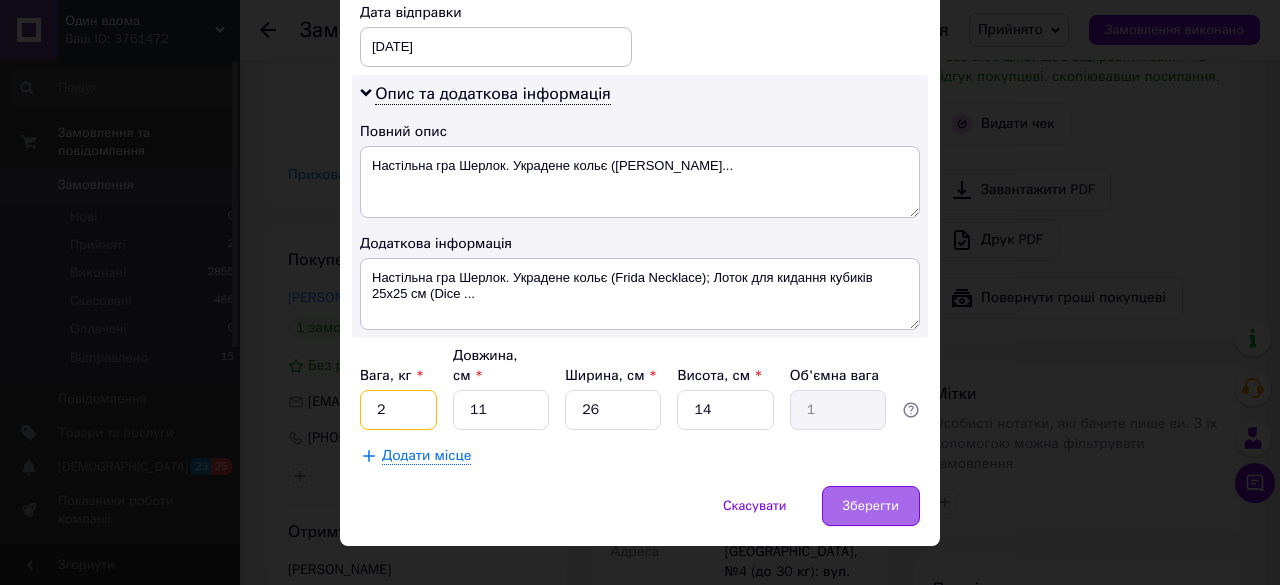 type on "2" 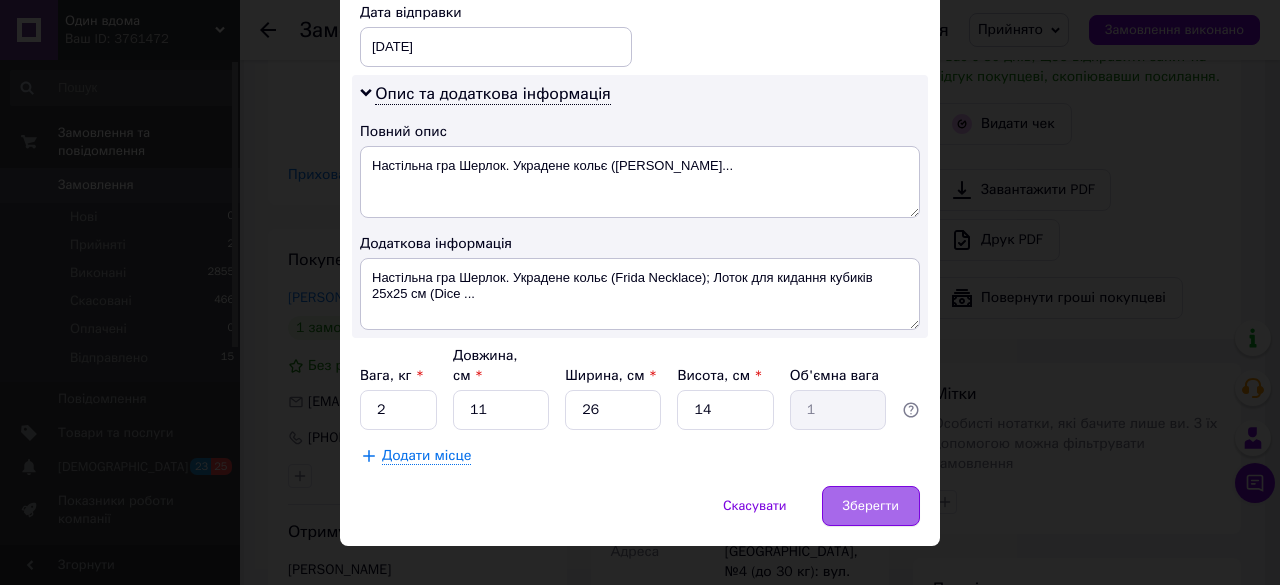 click on "Зберегти" at bounding box center [871, 506] 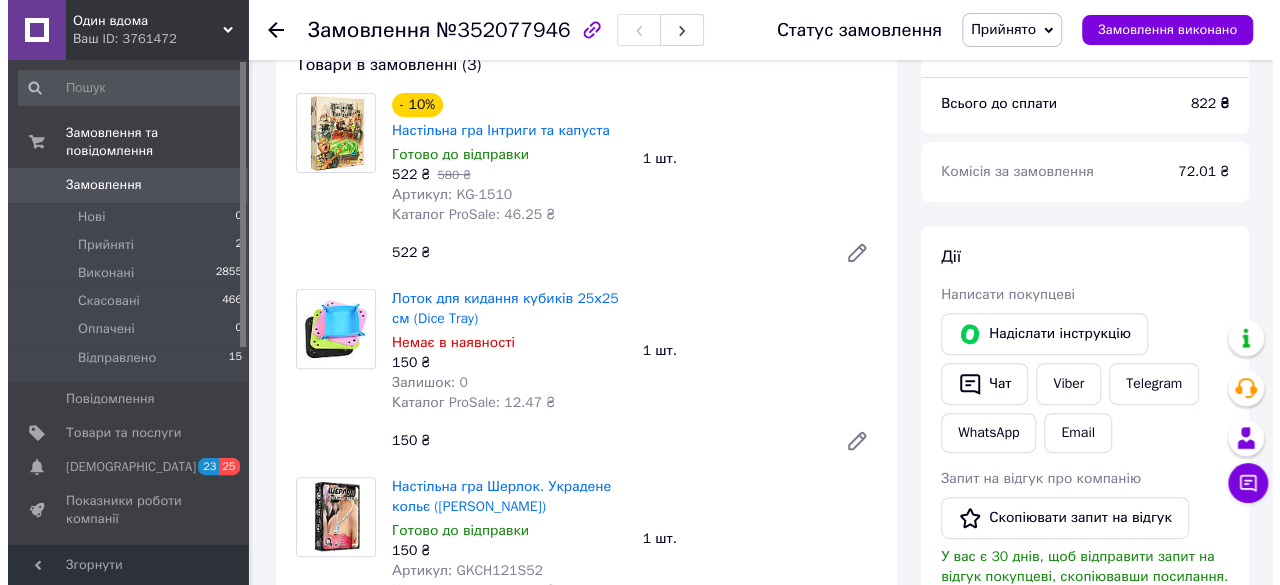 scroll, scrollTop: 600, scrollLeft: 0, axis: vertical 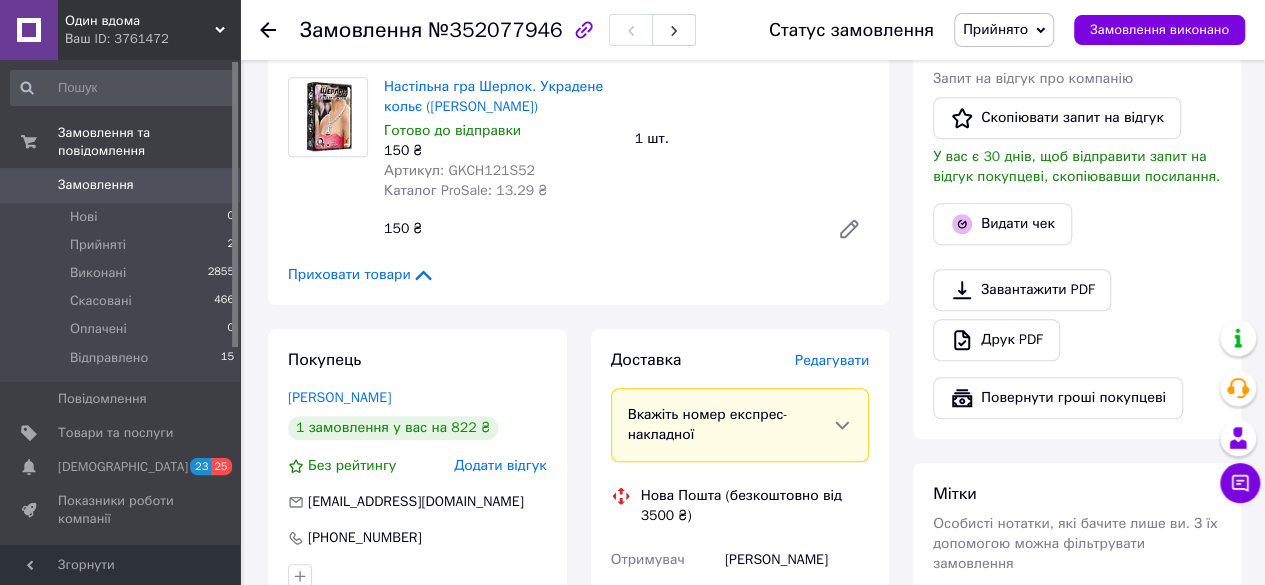 click on "Редагувати" at bounding box center (832, 360) 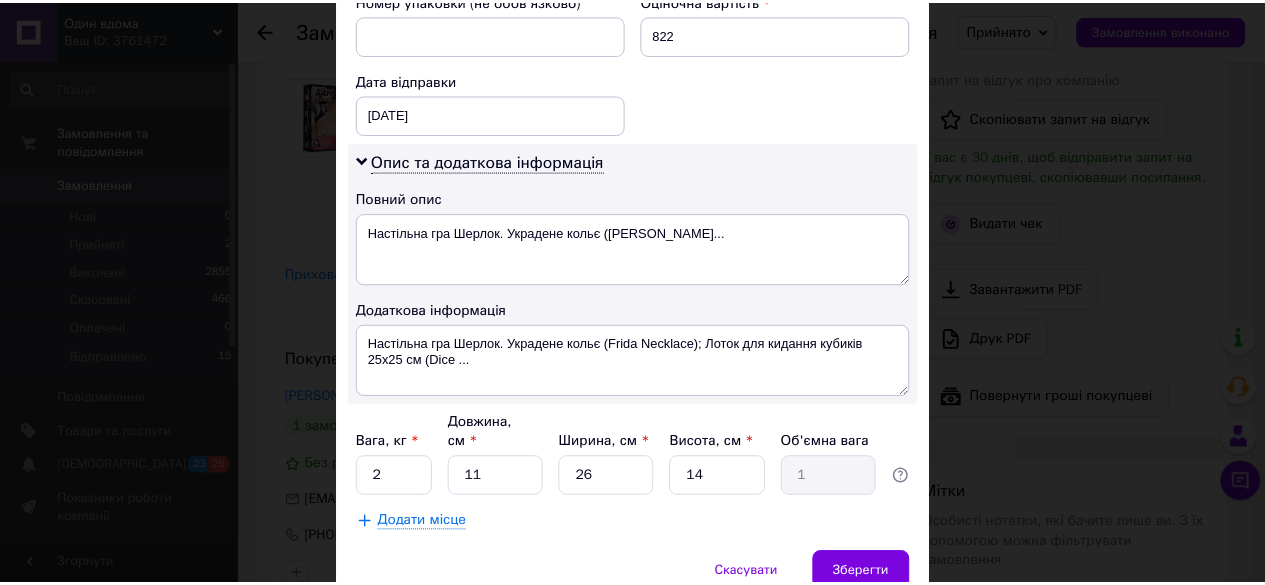 scroll, scrollTop: 956, scrollLeft: 0, axis: vertical 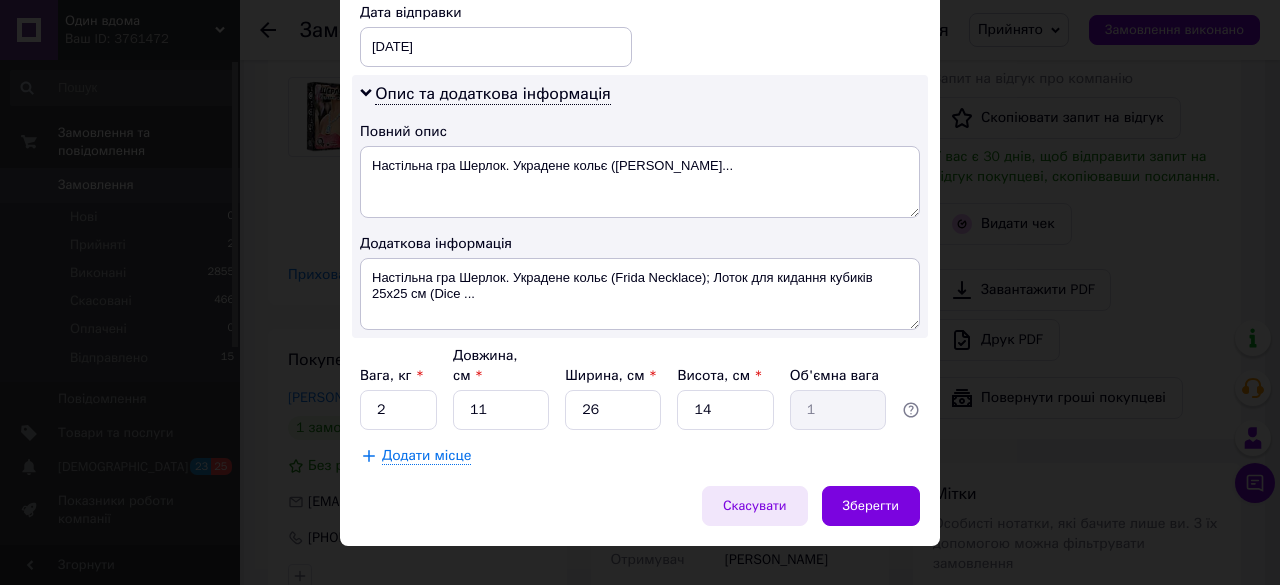 click on "Скасувати" at bounding box center (755, 506) 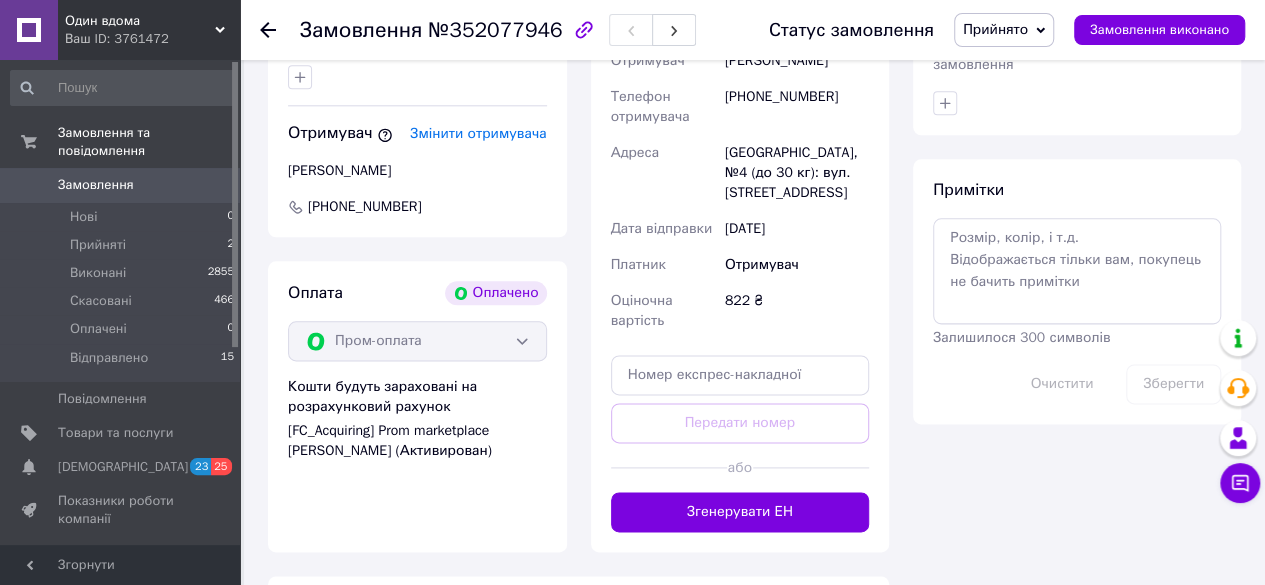 scroll, scrollTop: 1100, scrollLeft: 0, axis: vertical 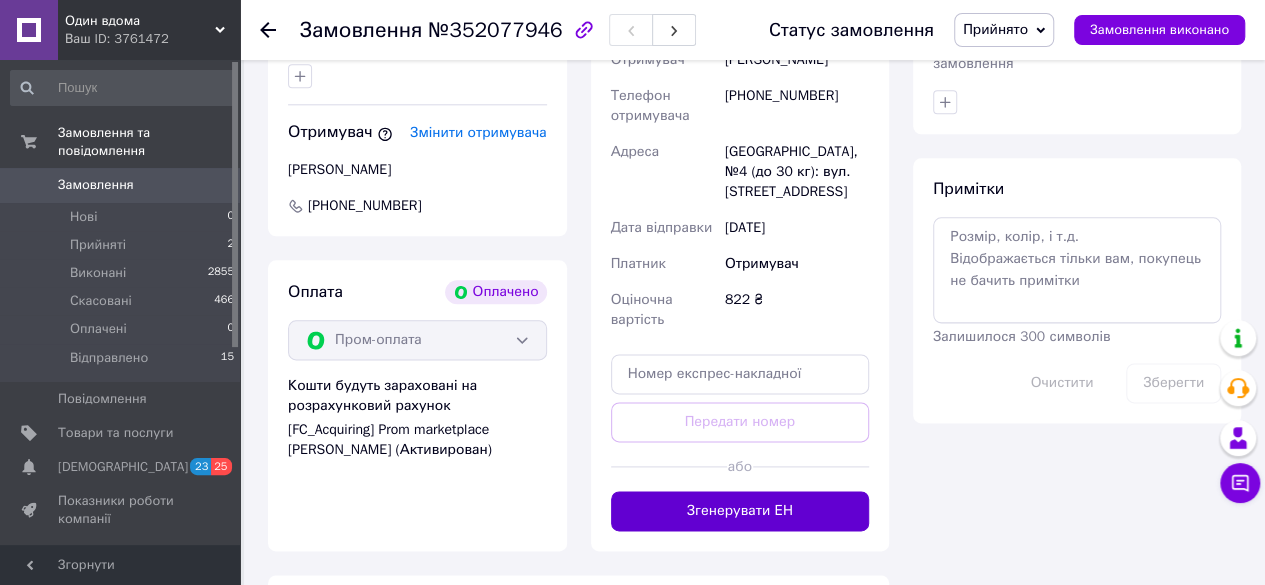 click on "Згенерувати ЕН" at bounding box center (740, 511) 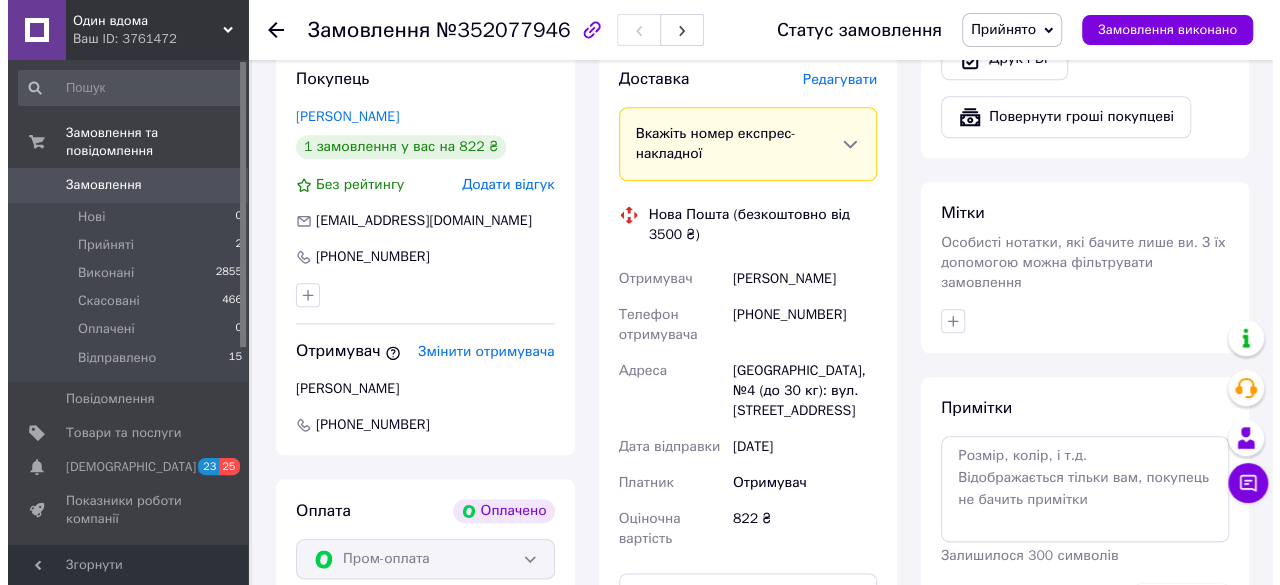 scroll, scrollTop: 700, scrollLeft: 0, axis: vertical 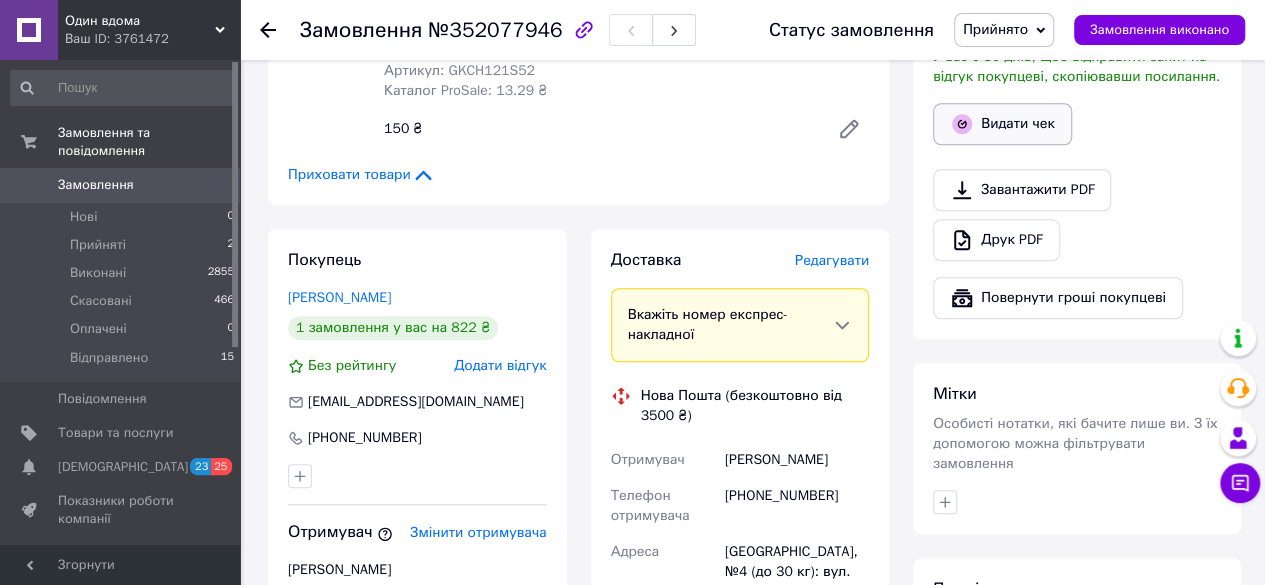 click on "Видати чек" at bounding box center (1002, 124) 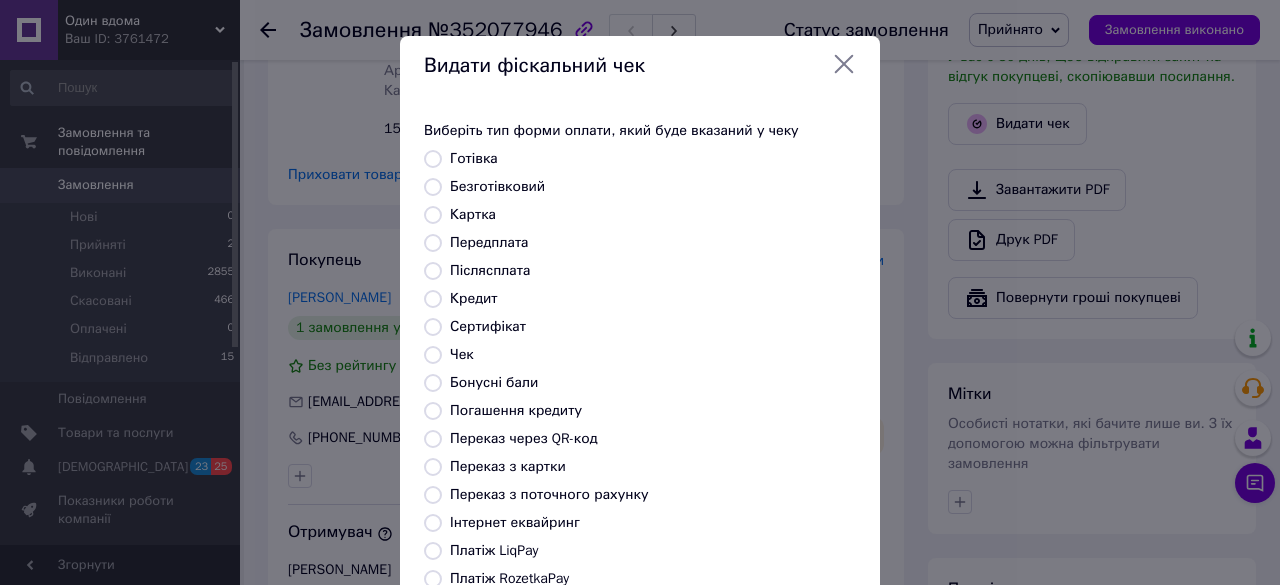 scroll, scrollTop: 200, scrollLeft: 0, axis: vertical 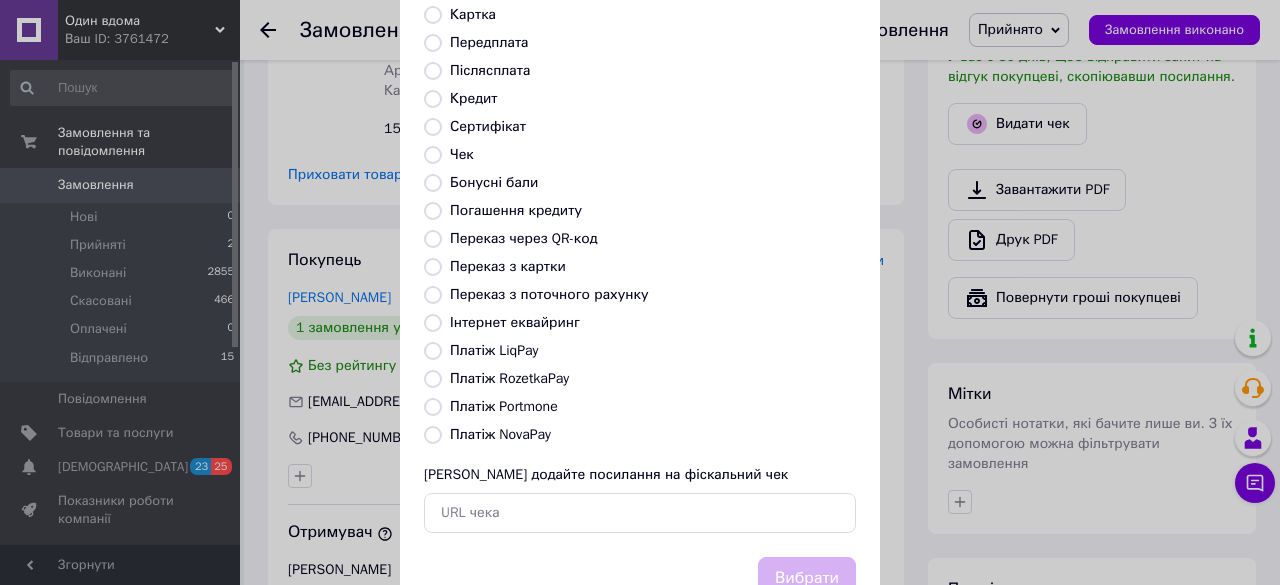 click on "Платіж RozetkaPay" at bounding box center [509, 378] 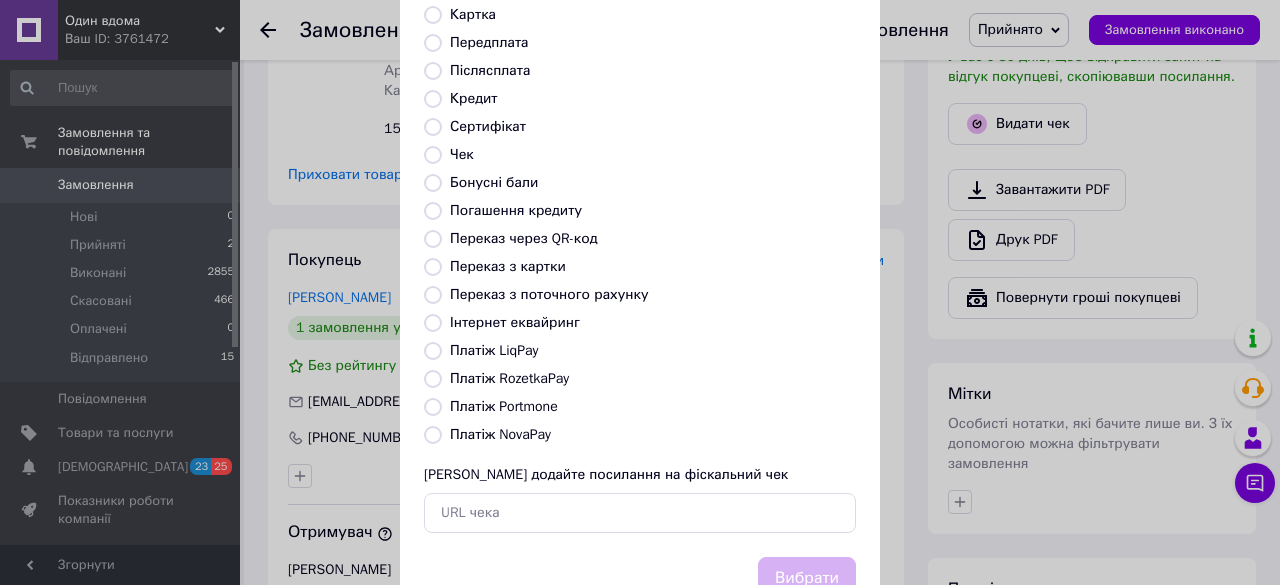 radio on "true" 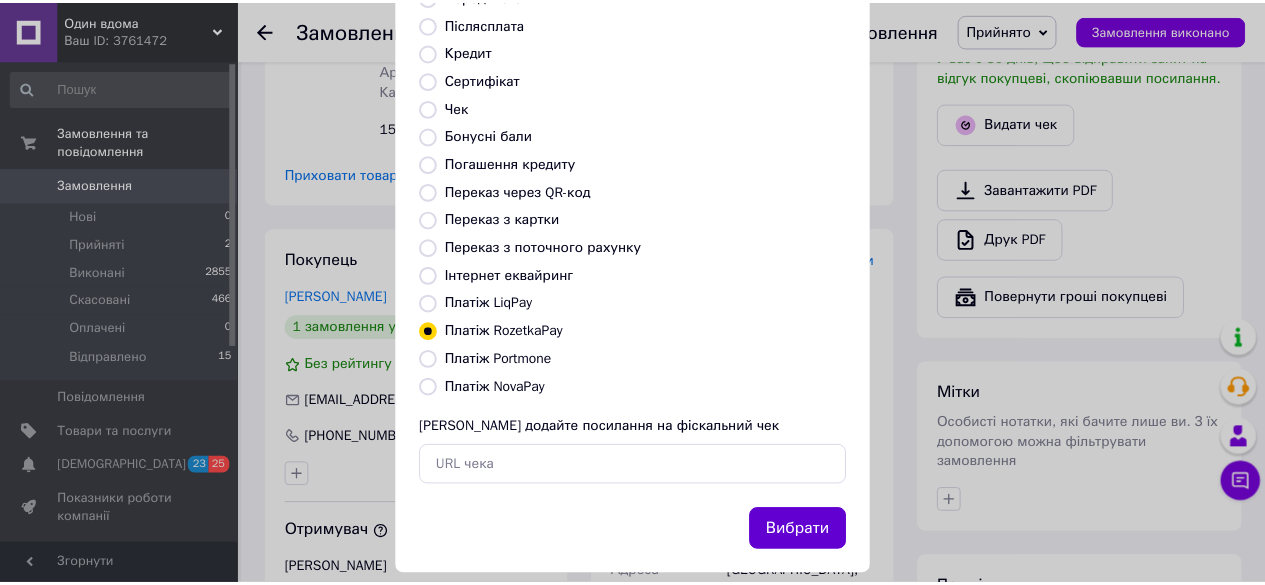 scroll, scrollTop: 272, scrollLeft: 0, axis: vertical 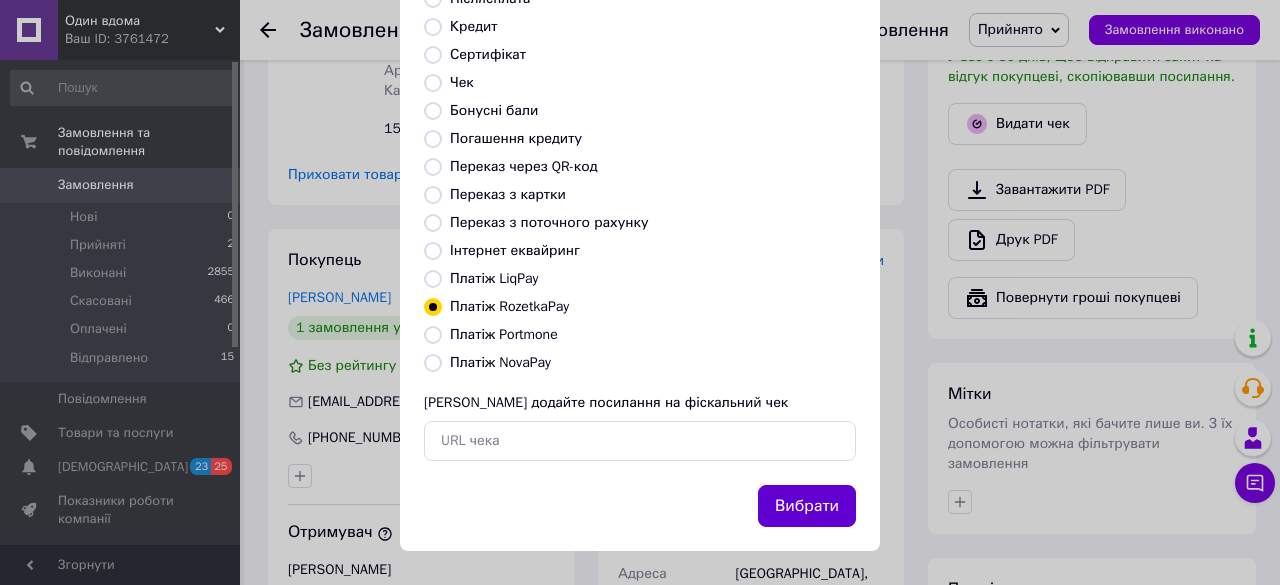 click on "Вибрати" at bounding box center [807, 506] 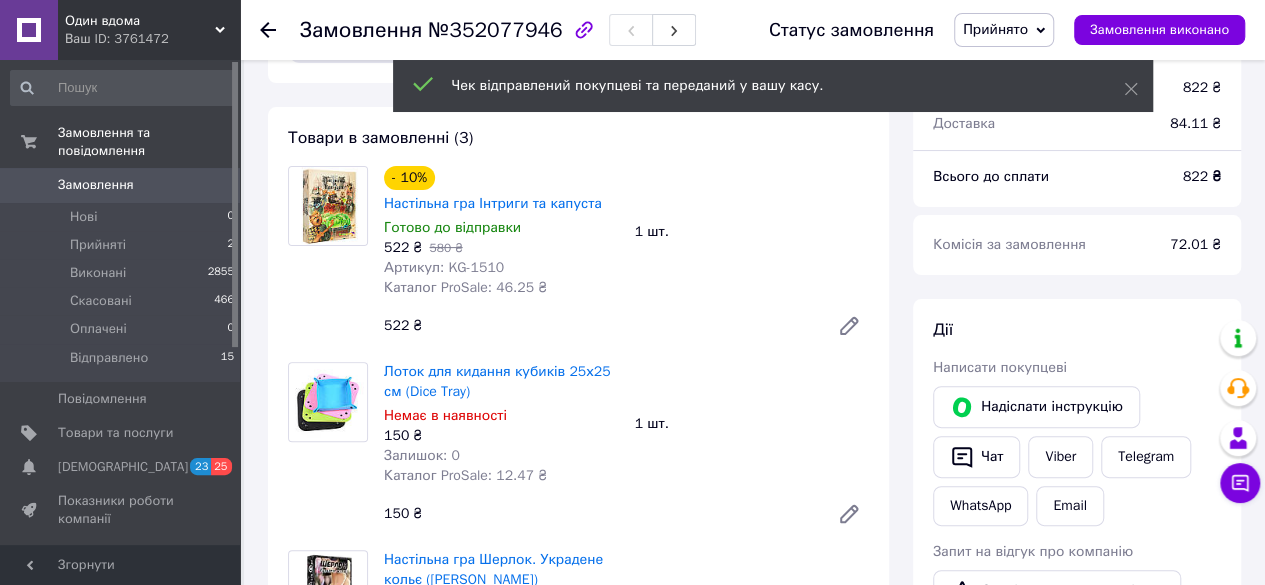 scroll, scrollTop: 0, scrollLeft: 0, axis: both 